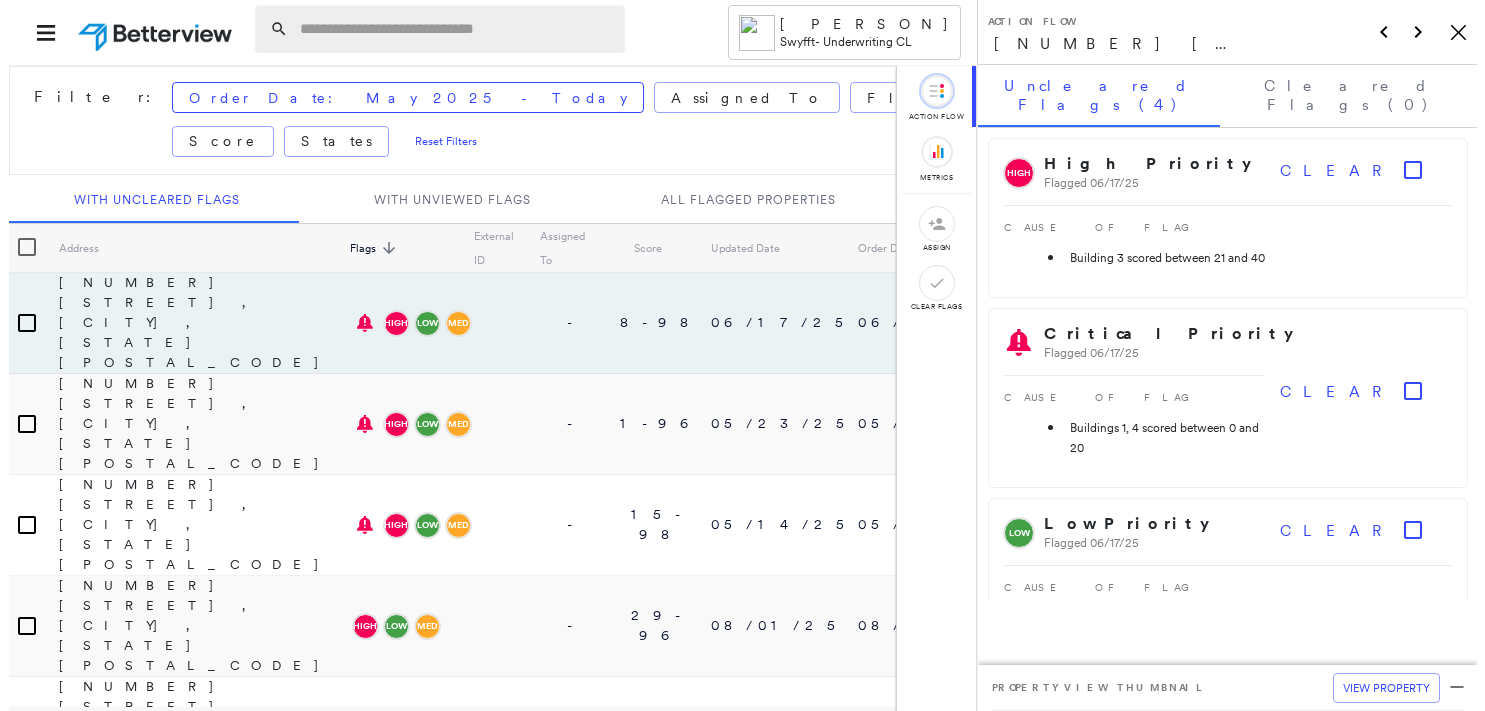 scroll, scrollTop: 0, scrollLeft: 0, axis: both 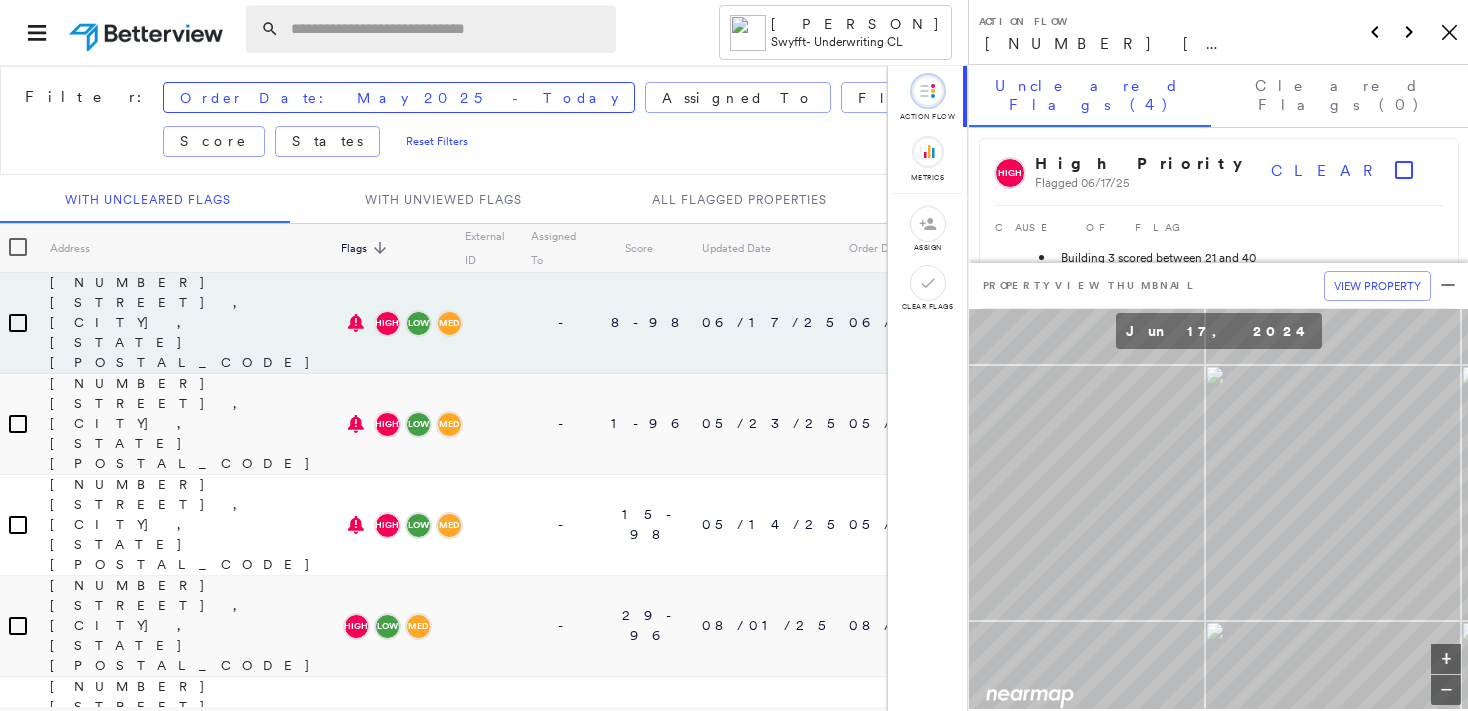 paste on "**********" 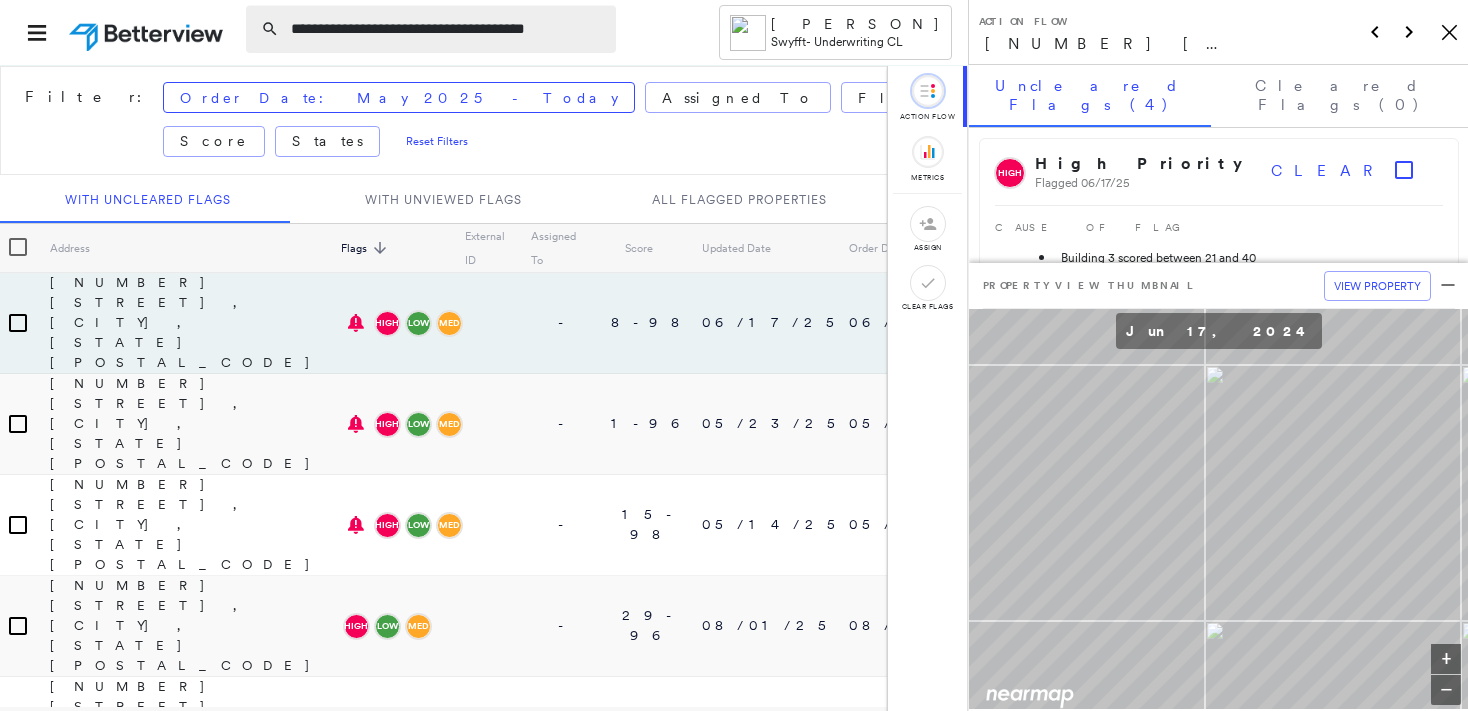 click on "**********" at bounding box center (447, 29) 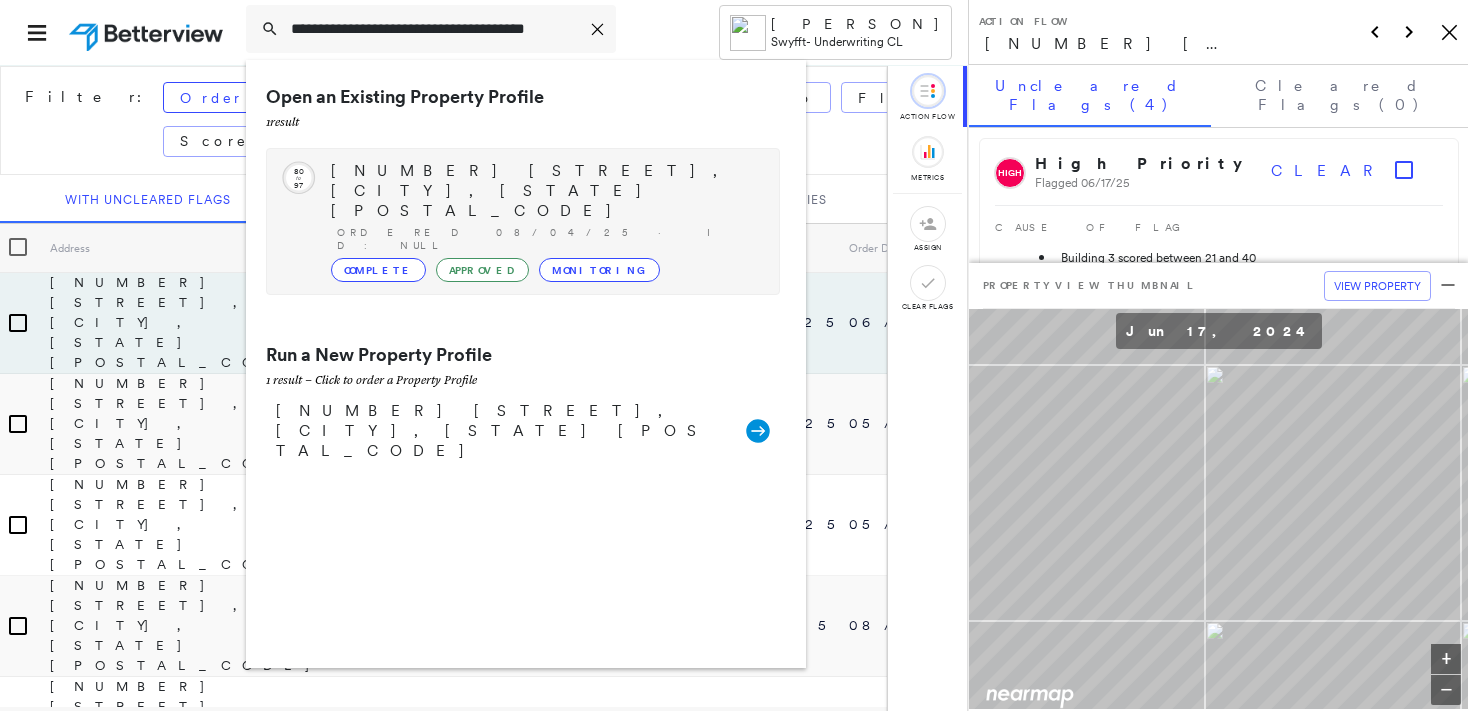 type on "**********" 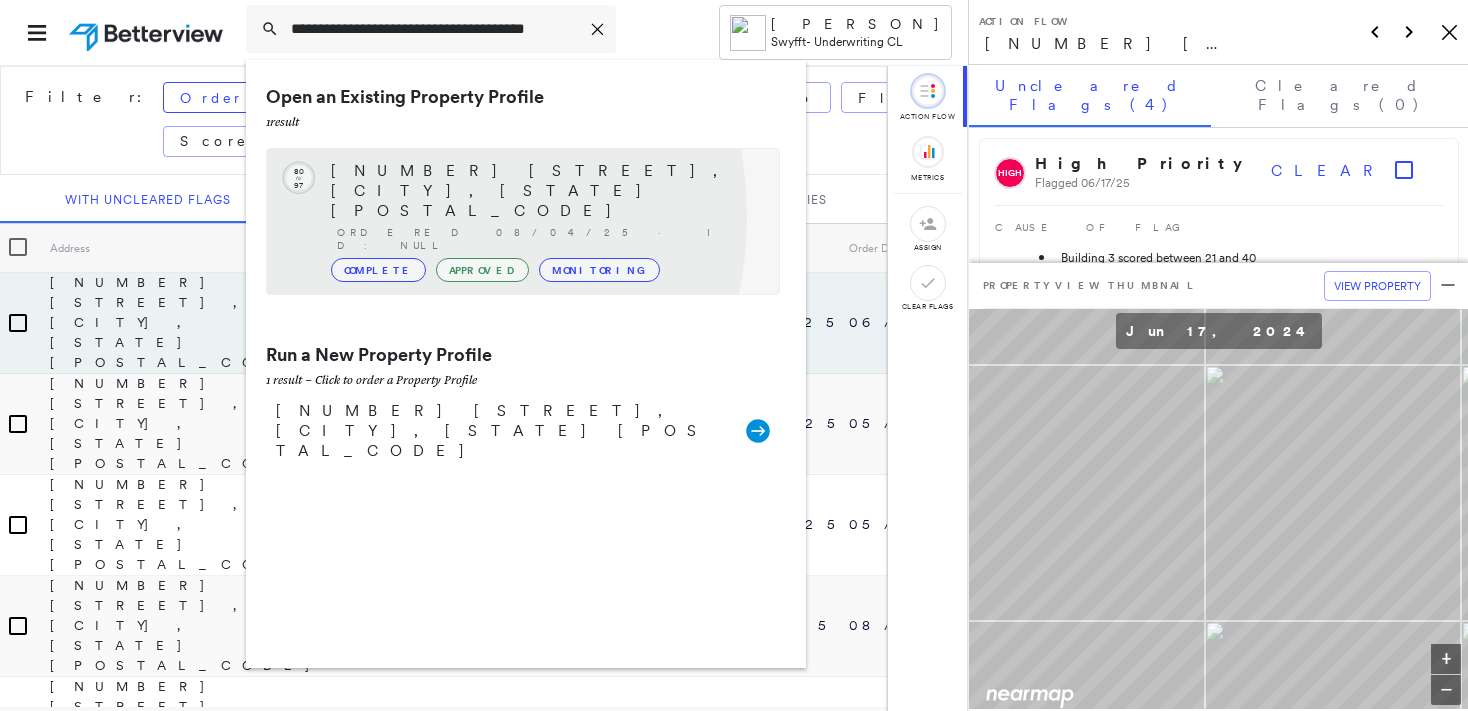 click on "Complete" at bounding box center (378, 270) 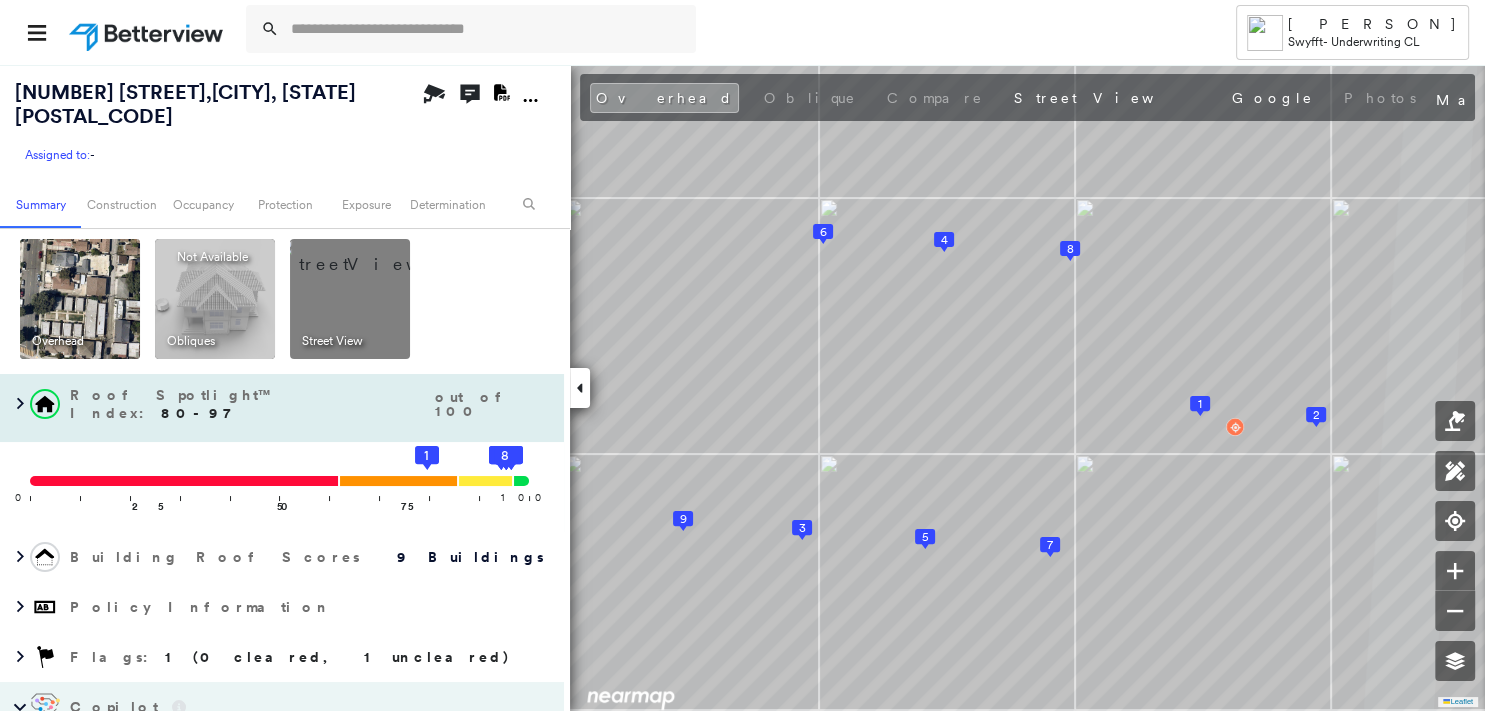 scroll, scrollTop: 0, scrollLeft: 0, axis: both 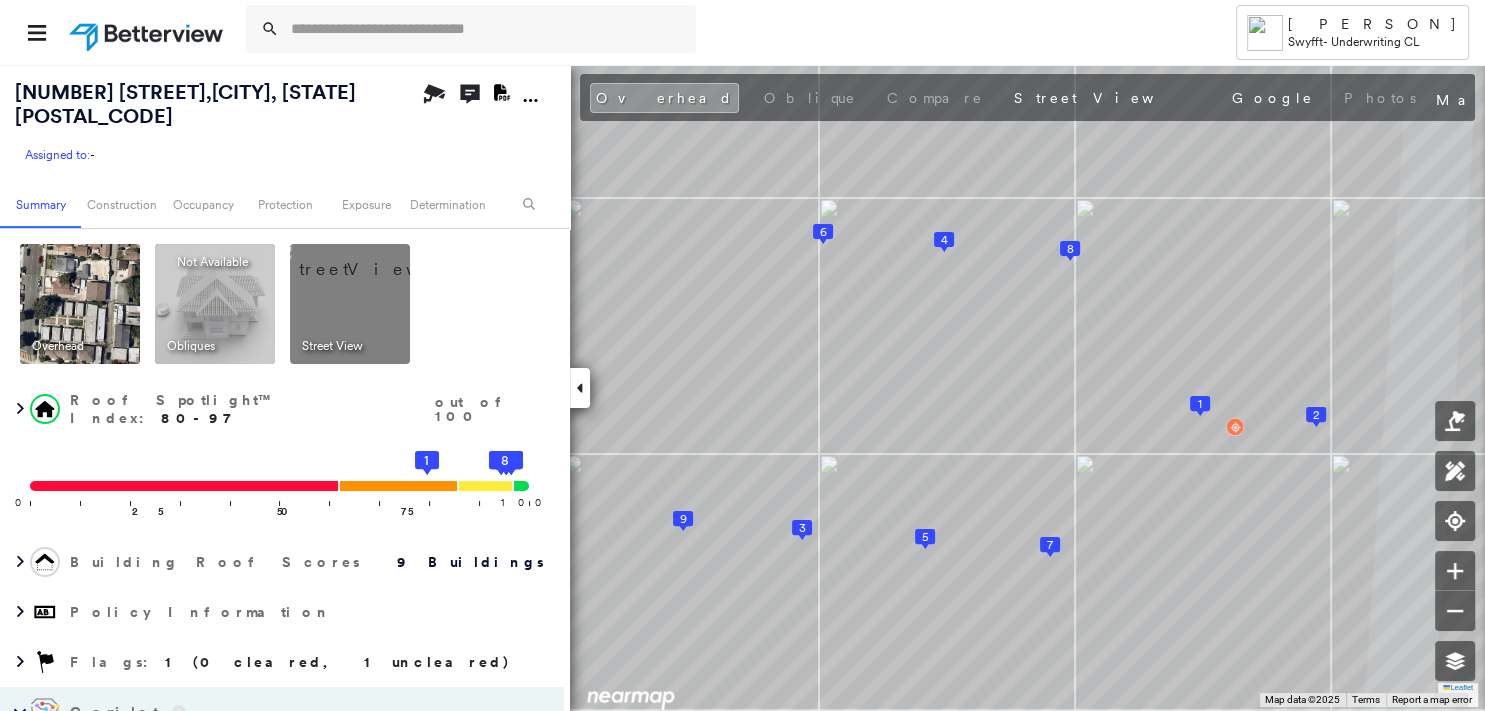 click 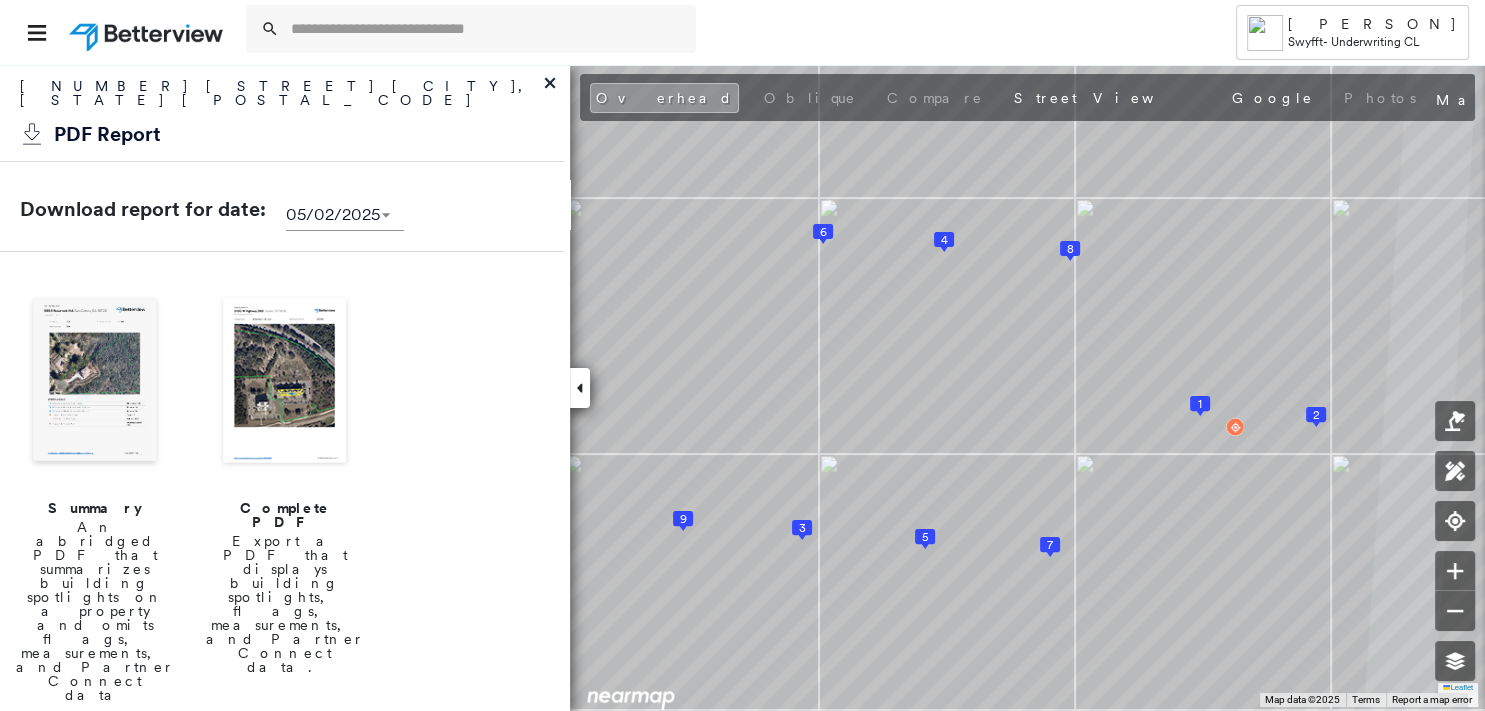 click at bounding box center (95, 382) 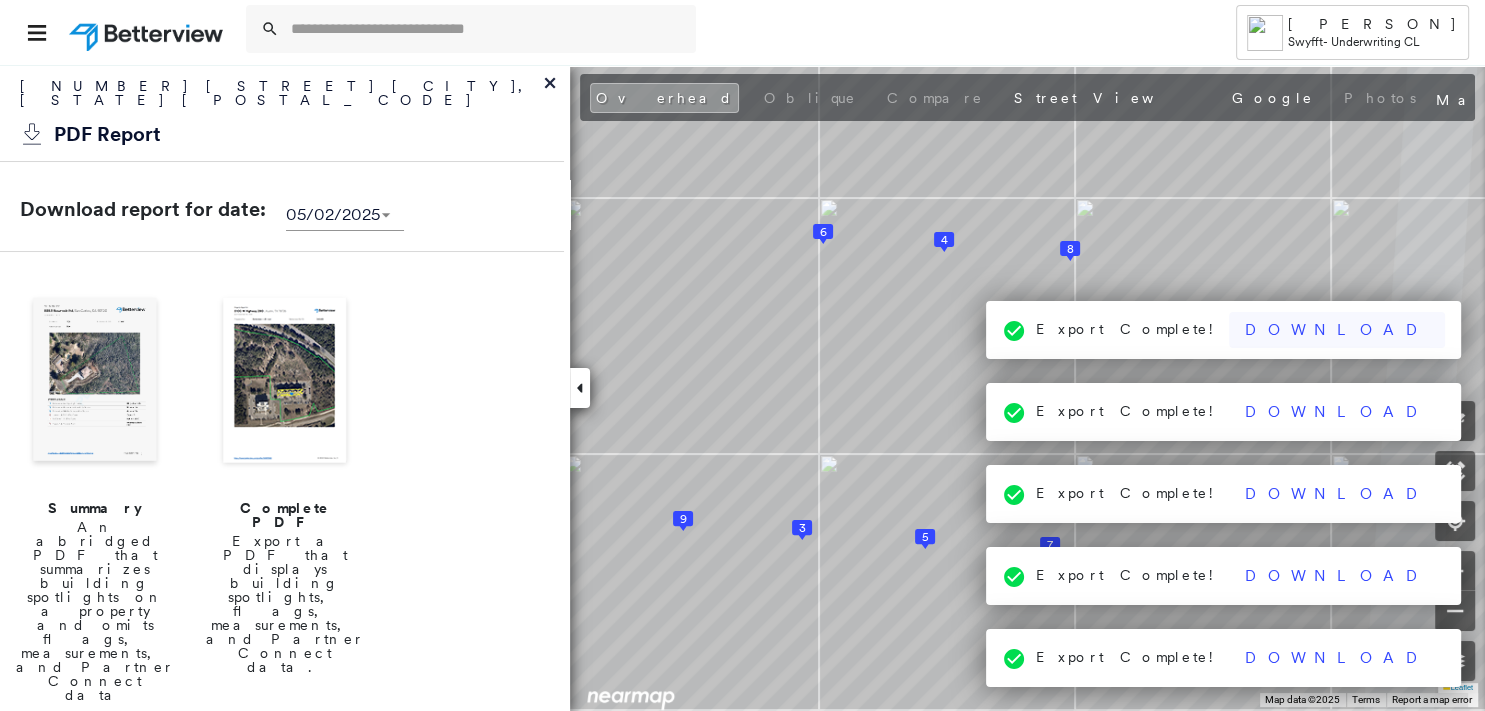 click on "Download" at bounding box center (1337, 330) 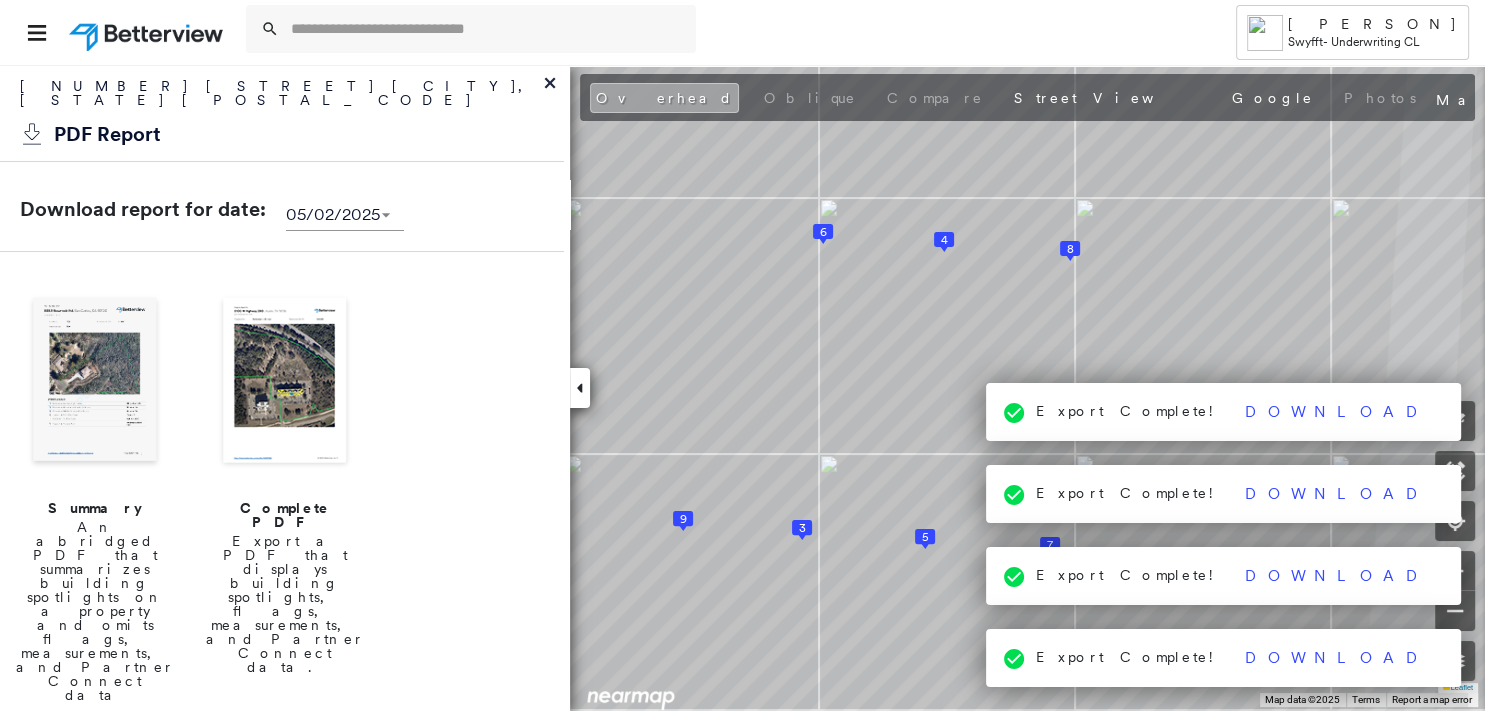 click on "Overhead" at bounding box center [664, 98] 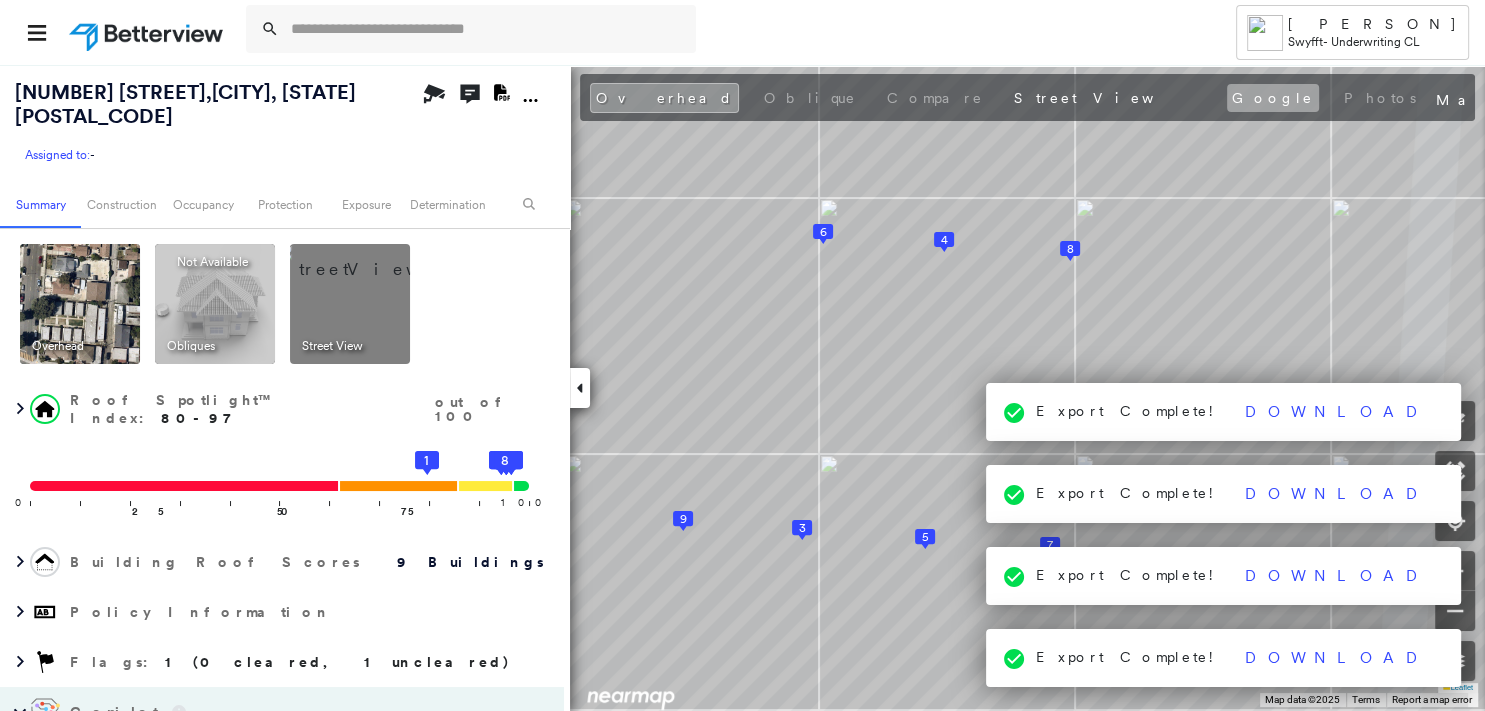 click on "Google" at bounding box center [1273, 98] 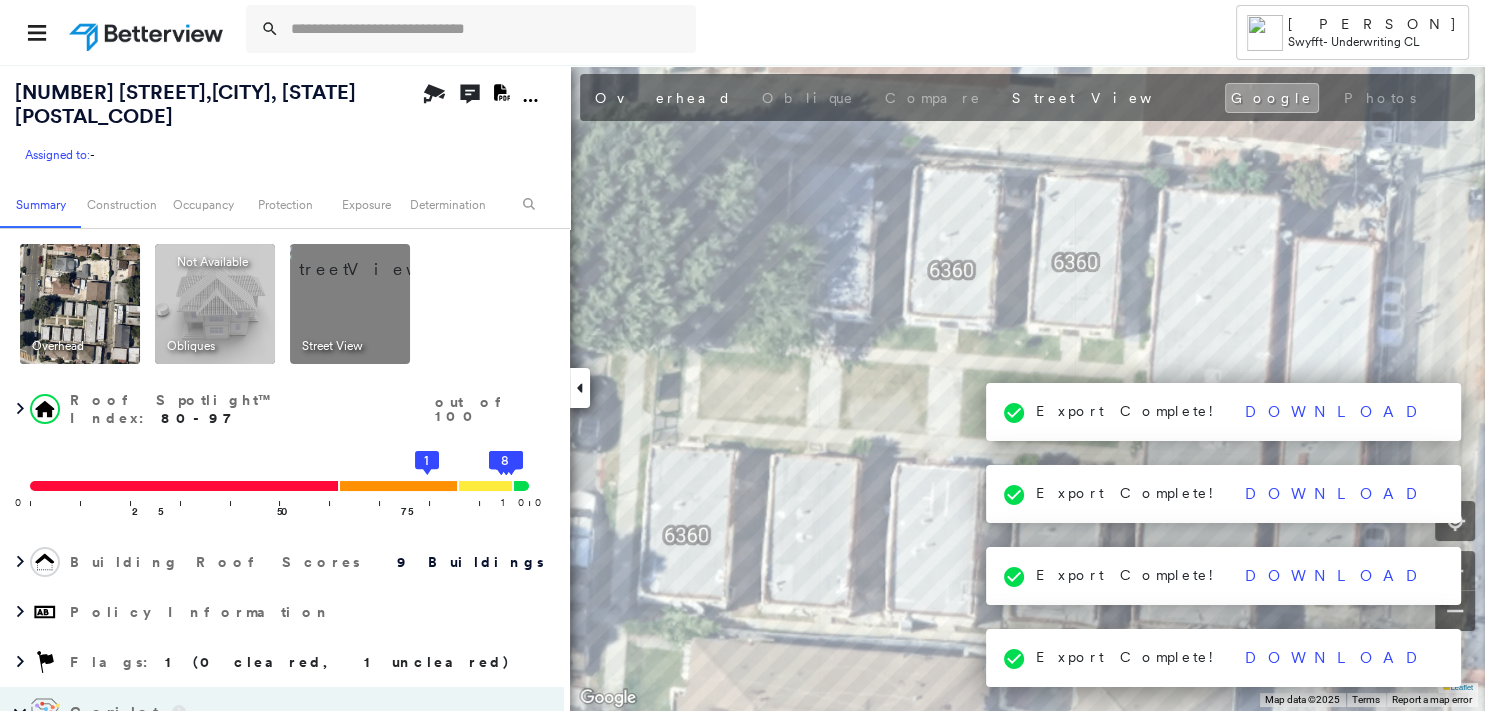 click 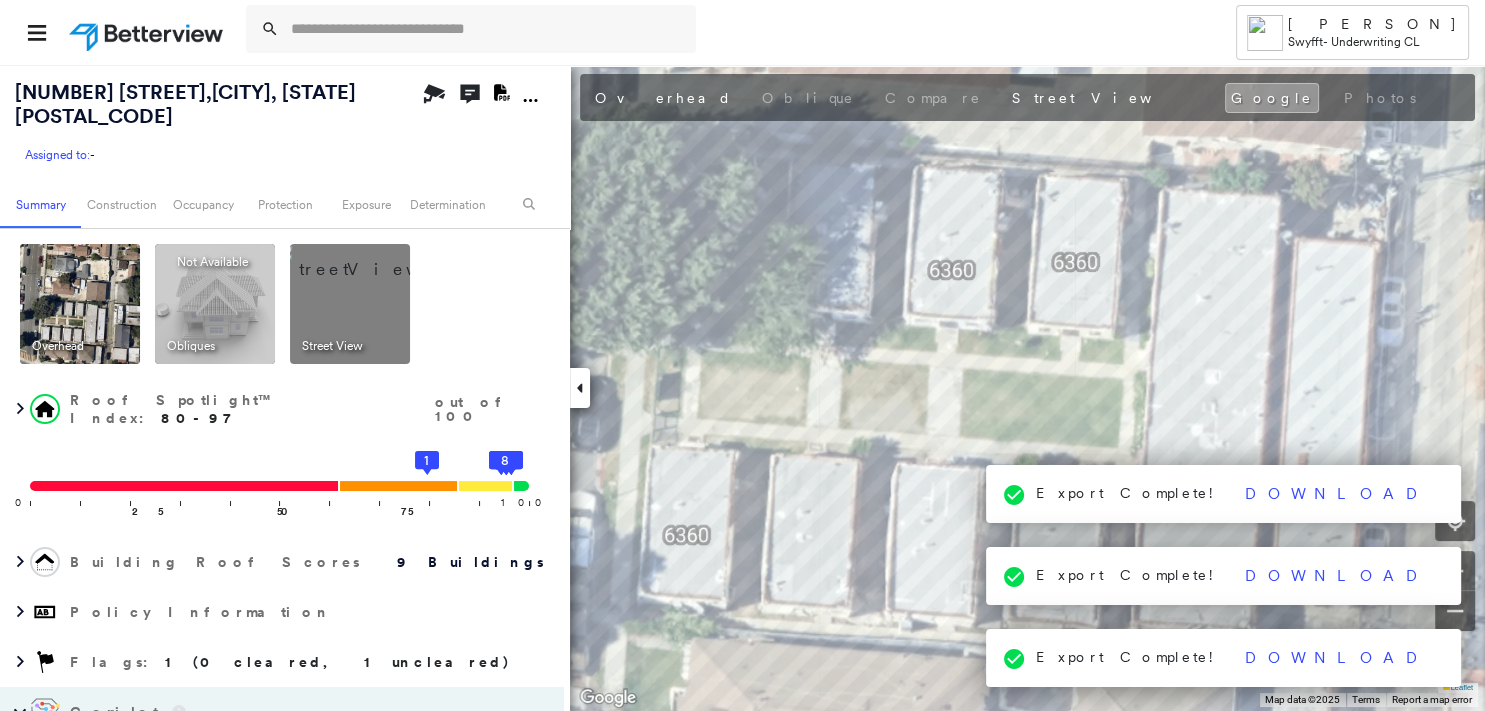 click 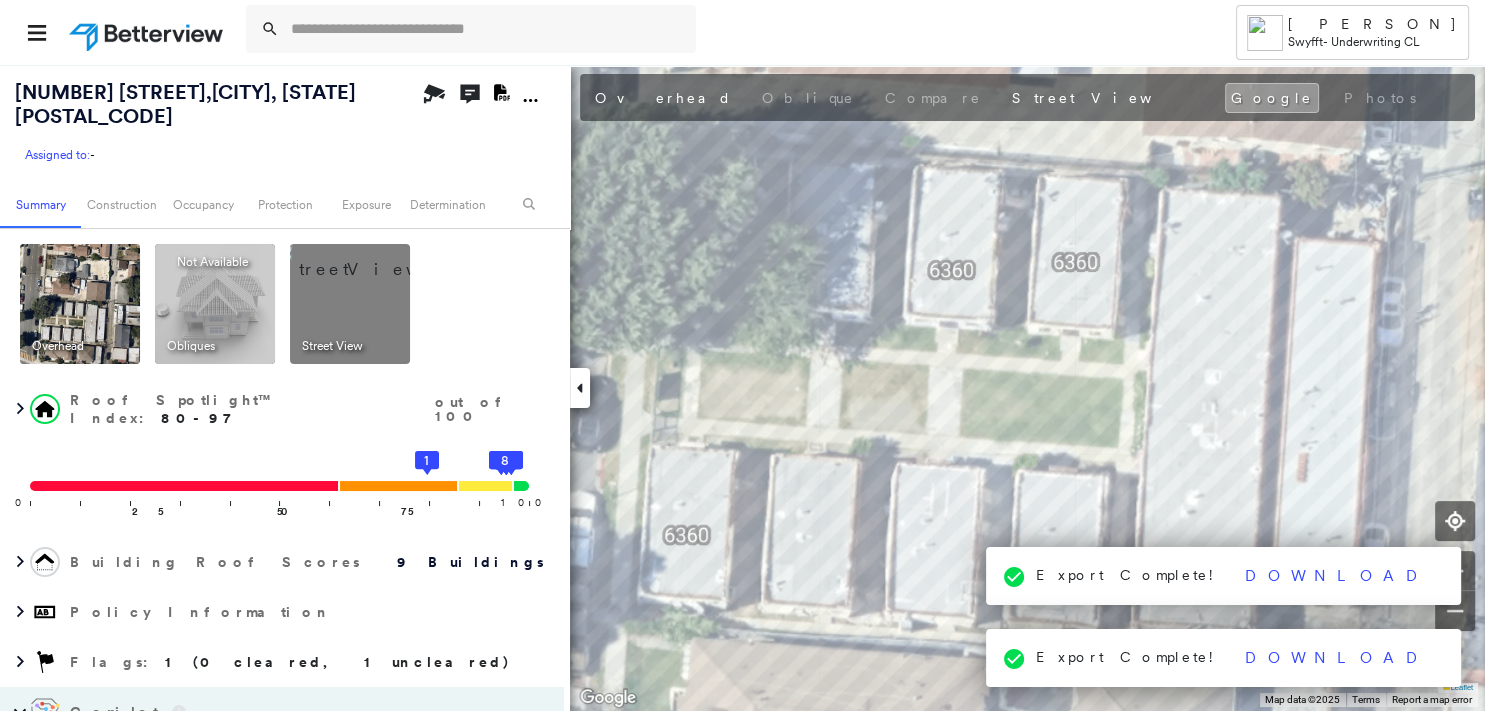 click 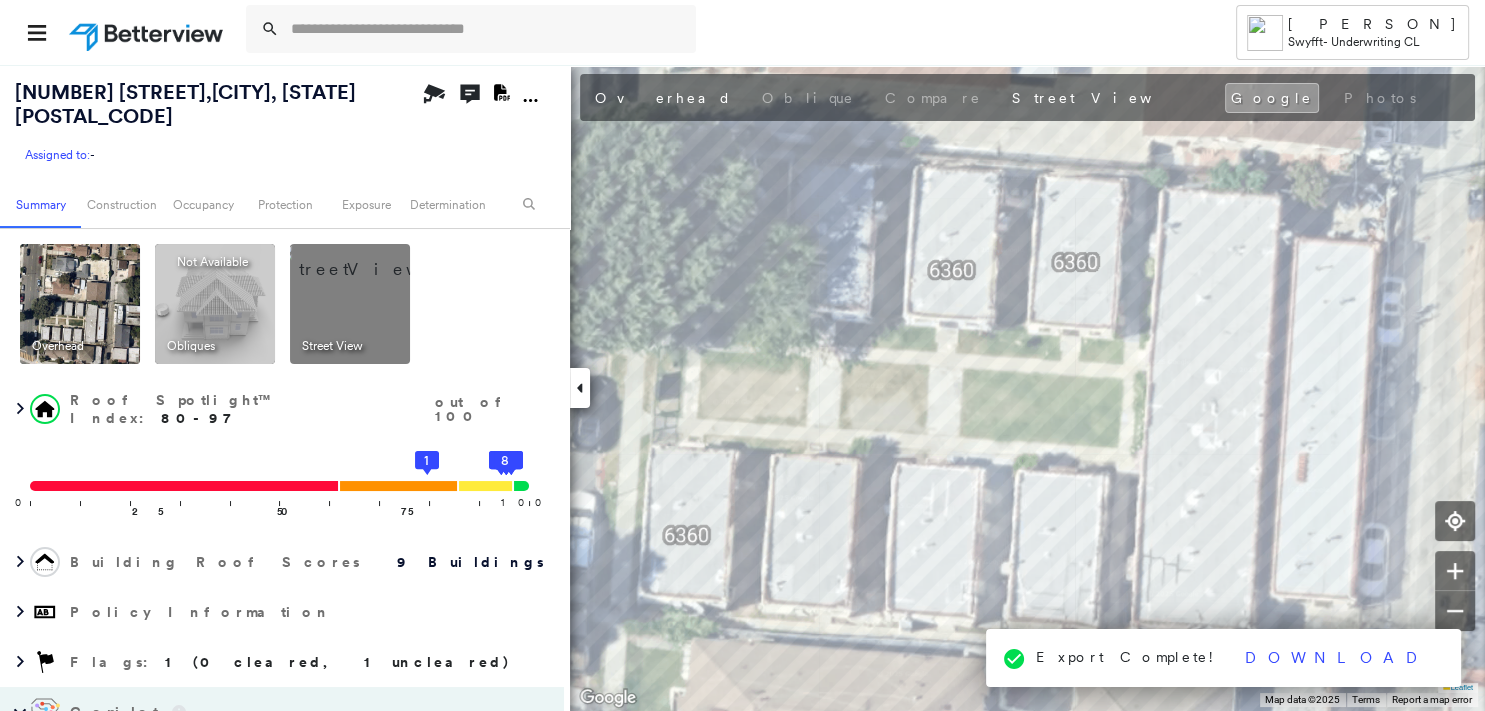 click 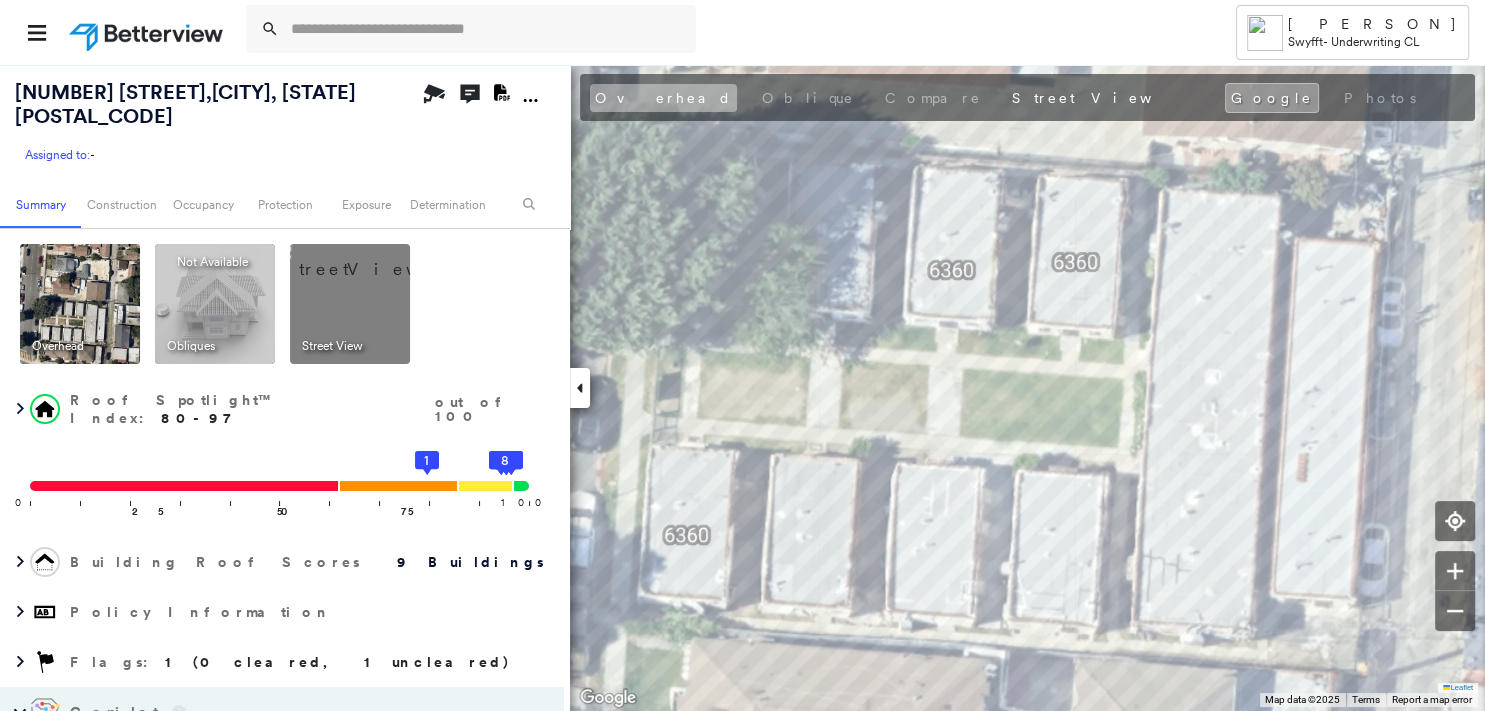click on "Overhead" at bounding box center [663, 98] 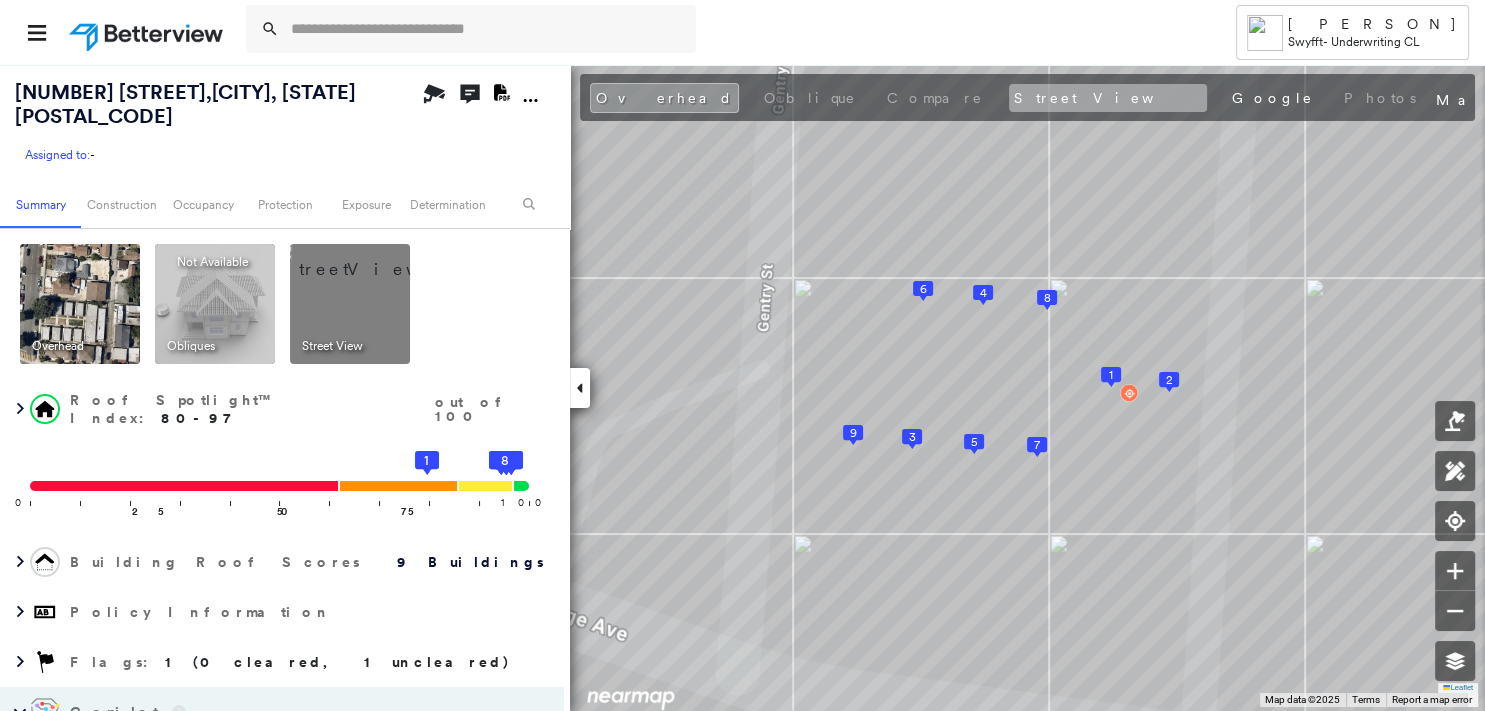 click on "Street View" at bounding box center (1108, 98) 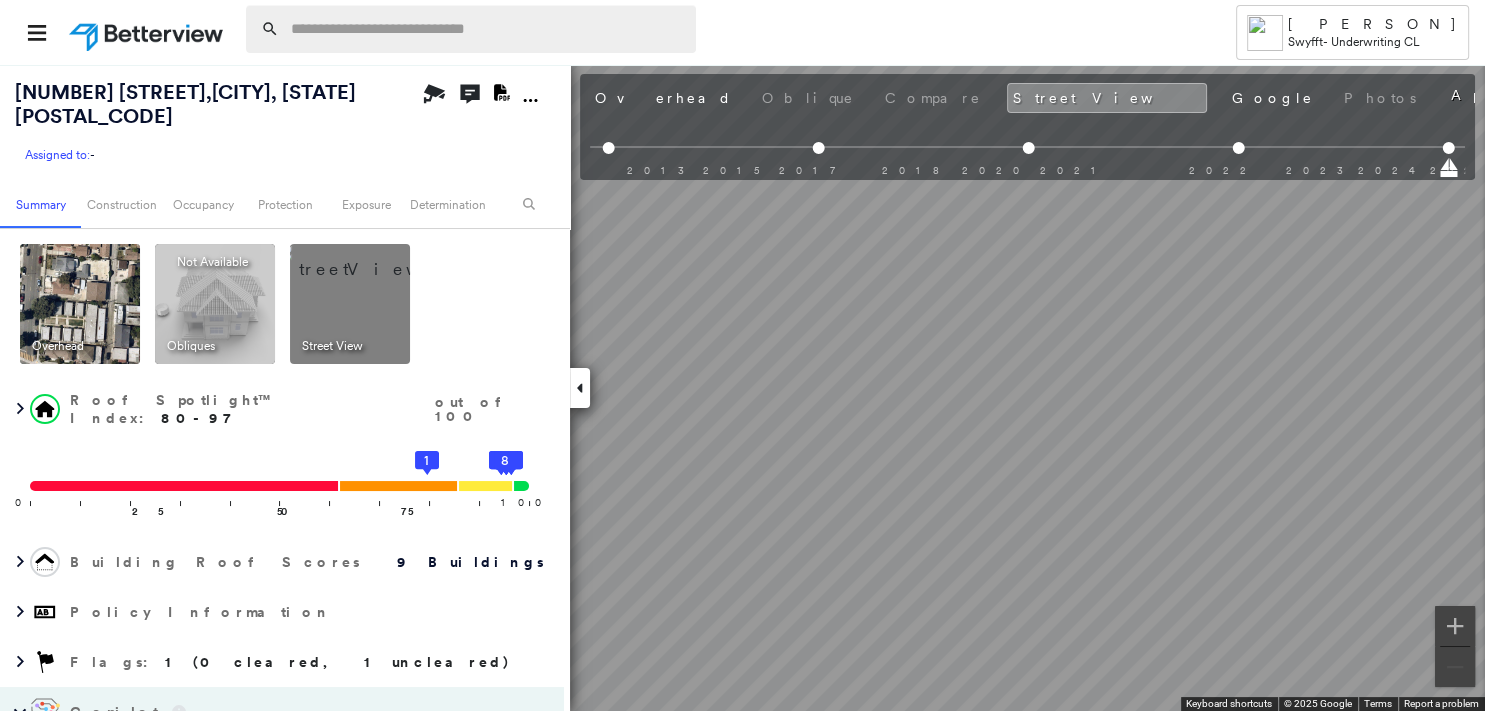 click at bounding box center [471, 29] 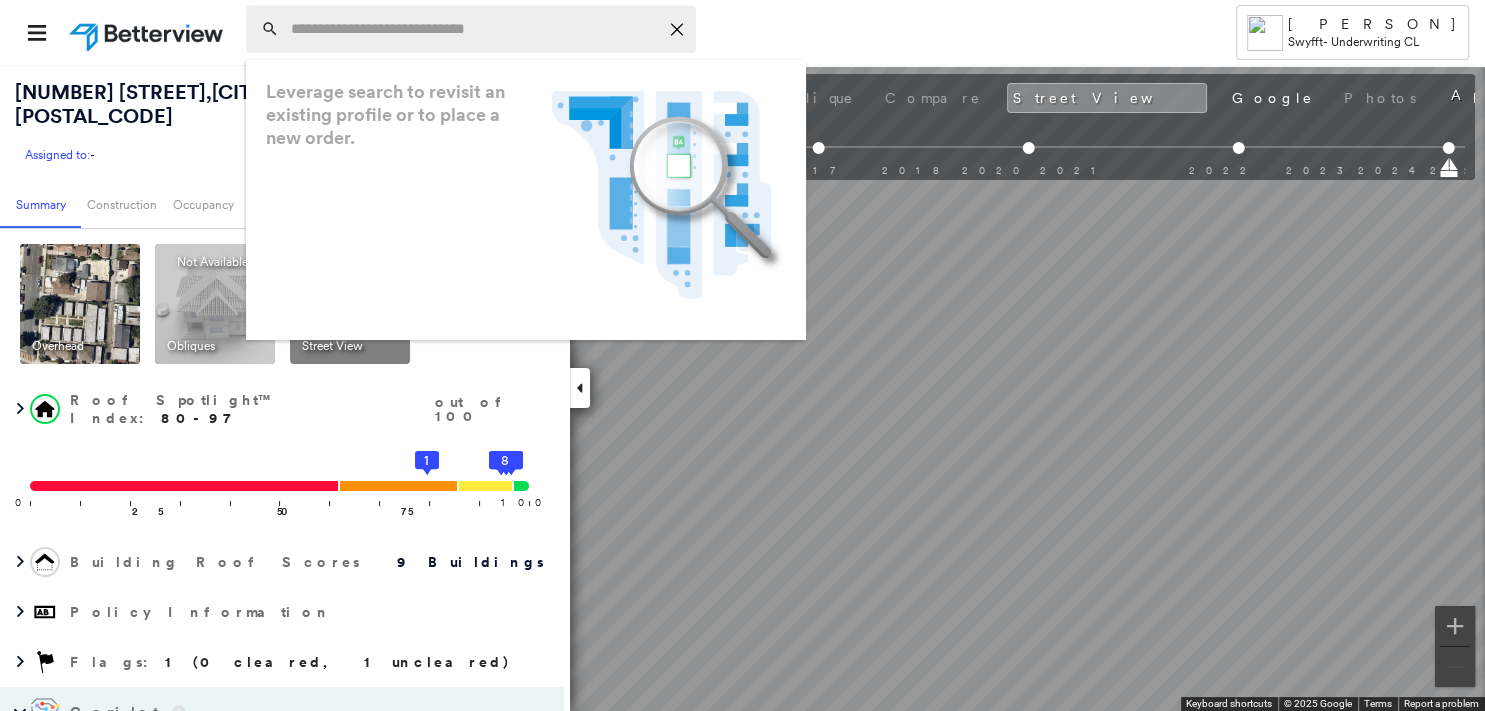 paste on "**********" 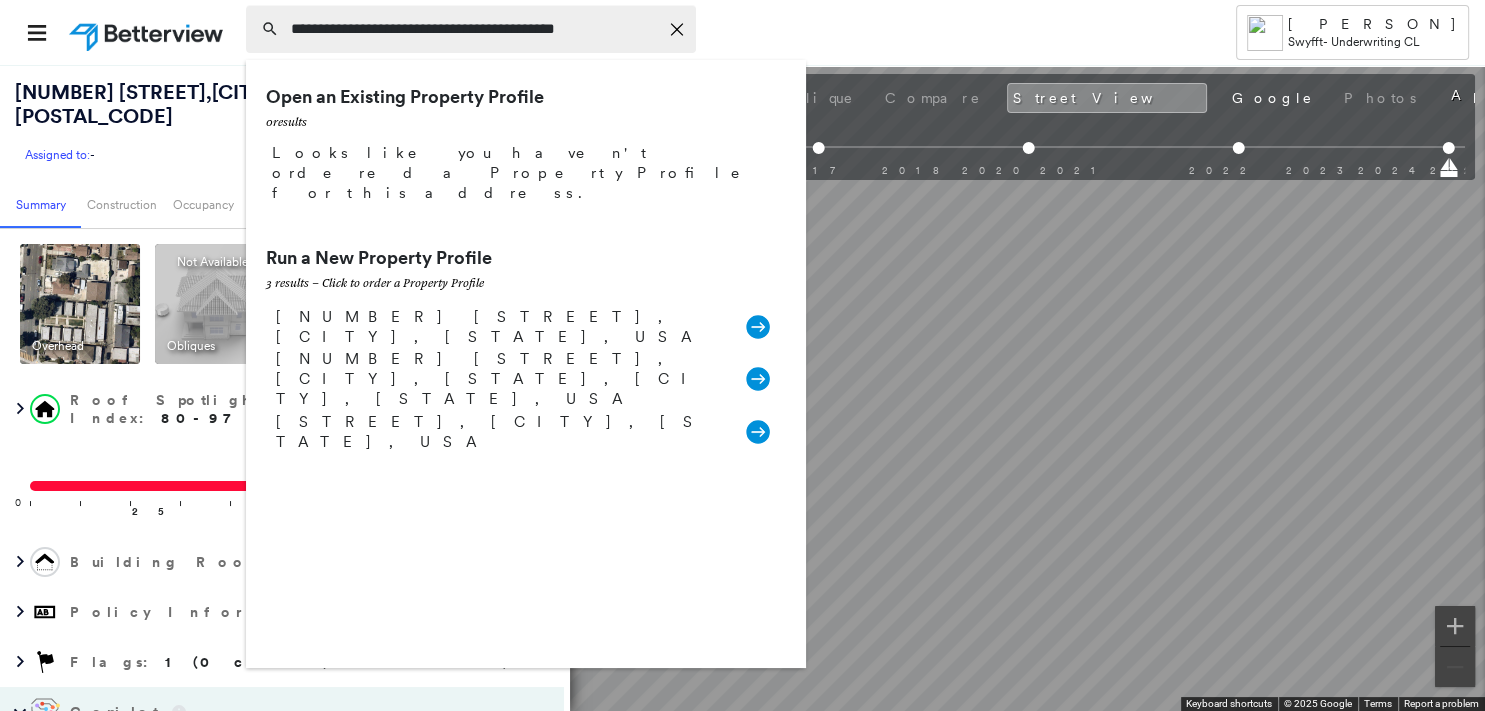 click on "**********" at bounding box center [474, 29] 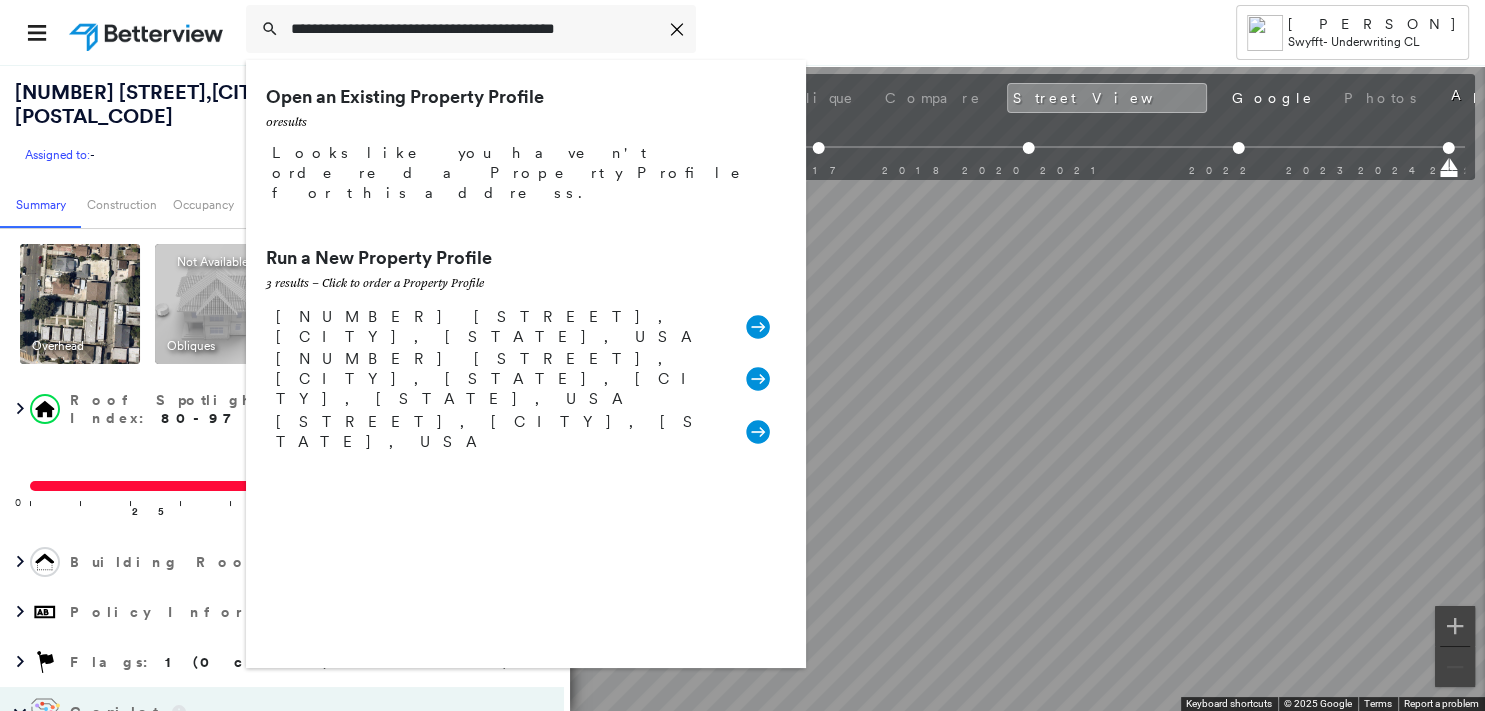 drag, startPoint x: 333, startPoint y: 30, endPoint x: 245, endPoint y: 33, distance: 88.051125 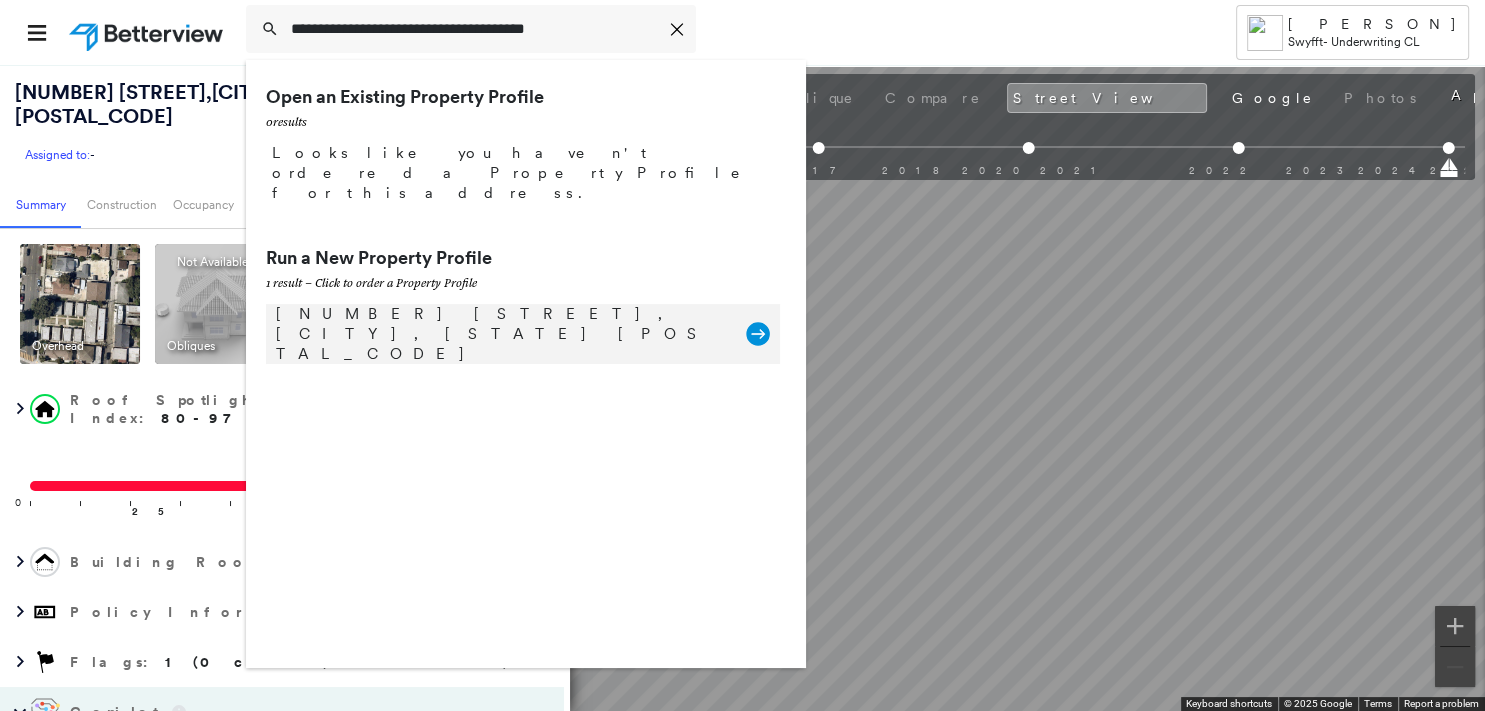 type on "**********" 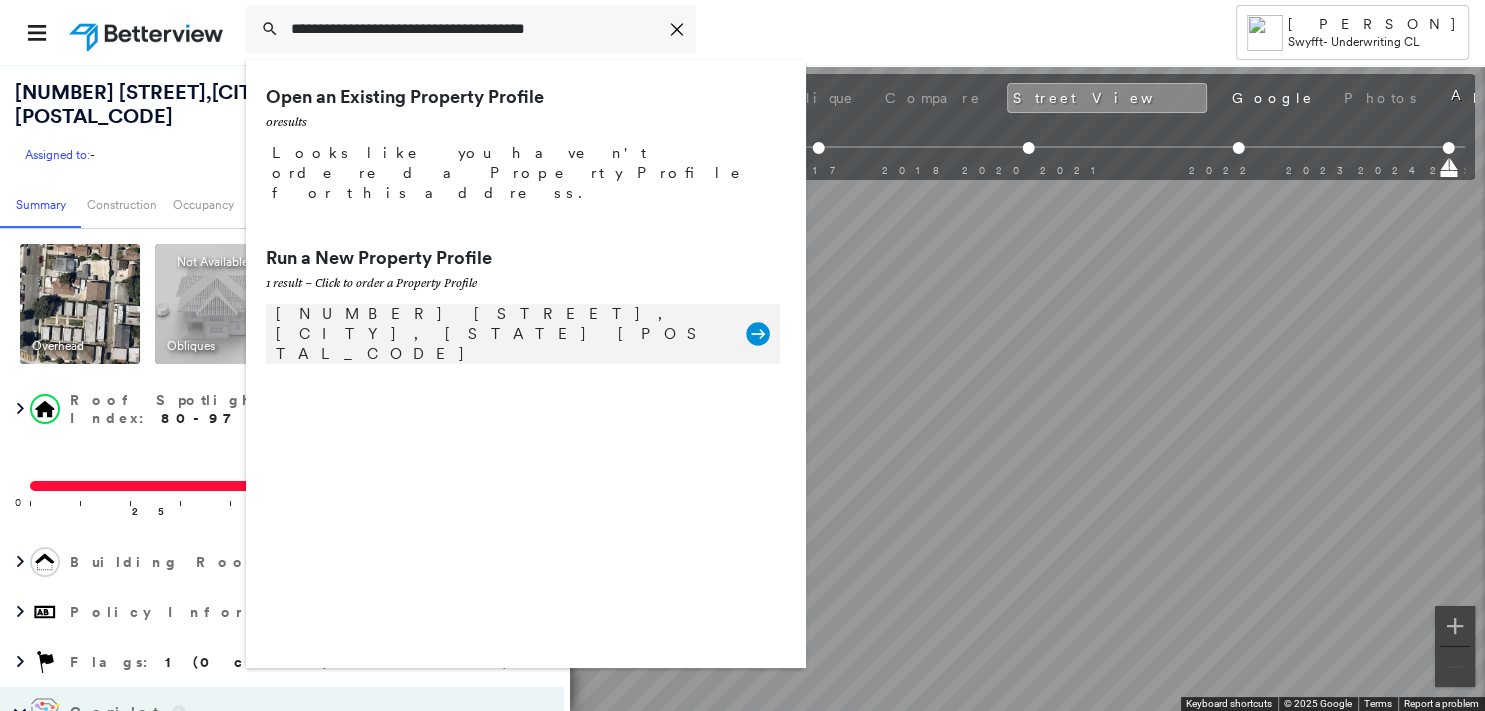 click on "[NUMBER] [STREET], [CITY], [STATE] [POSTAL_CODE]" at bounding box center [501, 334] 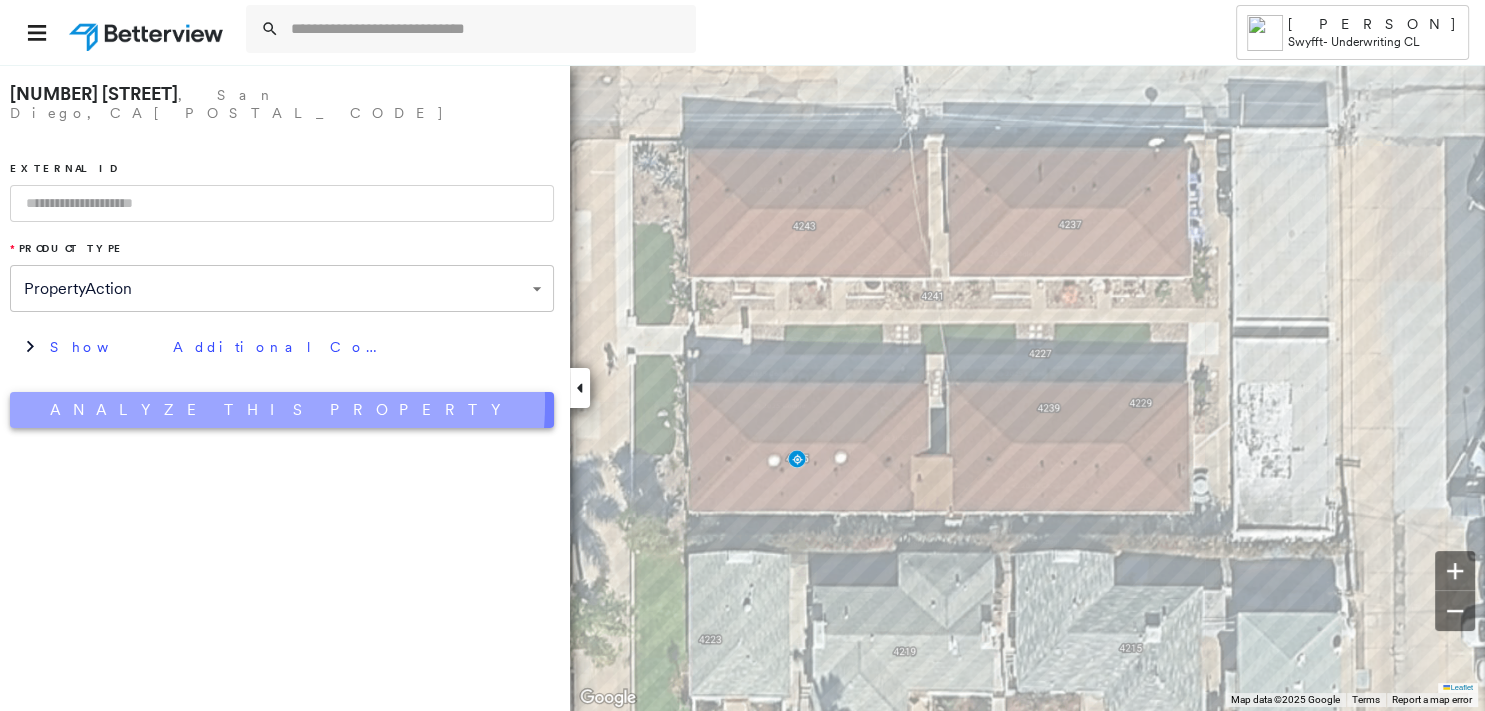 click on "Analyze This Property" at bounding box center [282, 410] 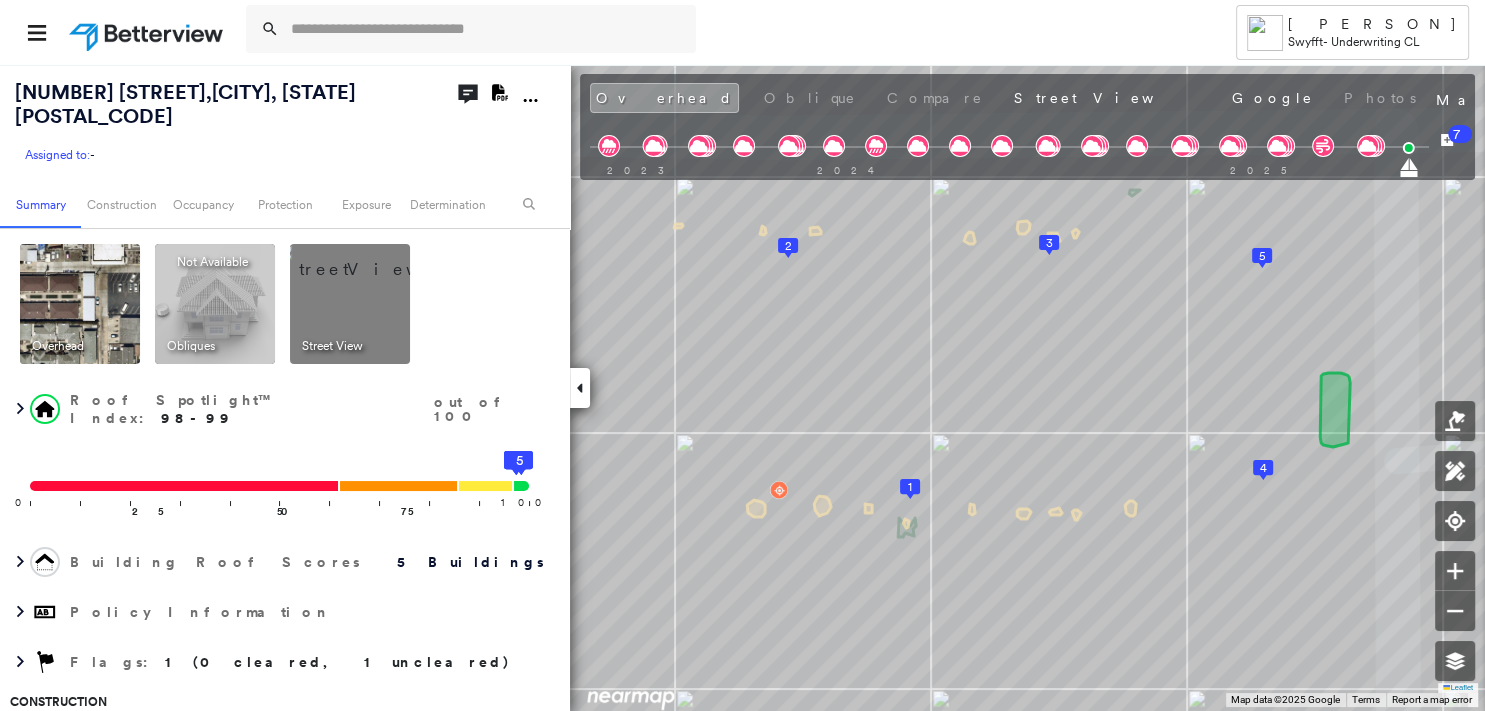 click on "Download PDF Report" 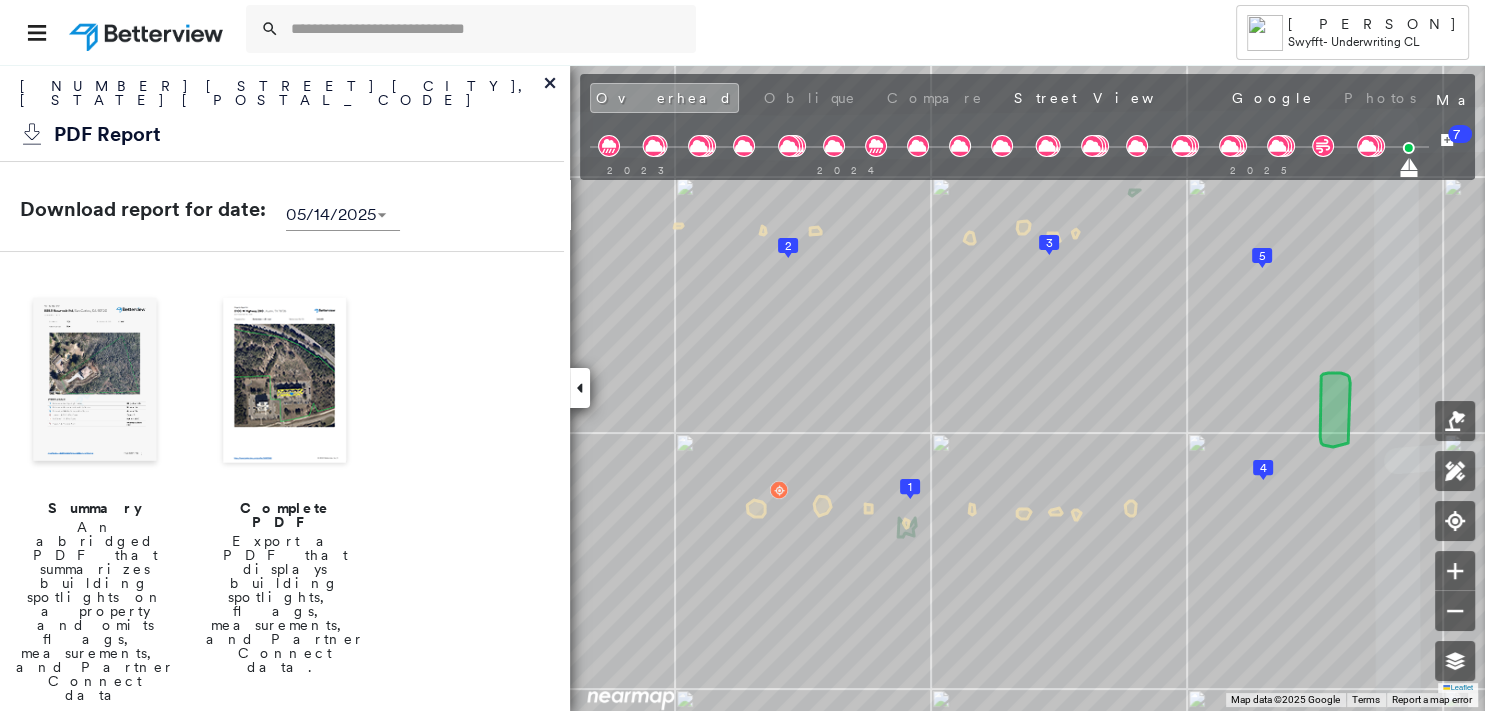click at bounding box center [95, 382] 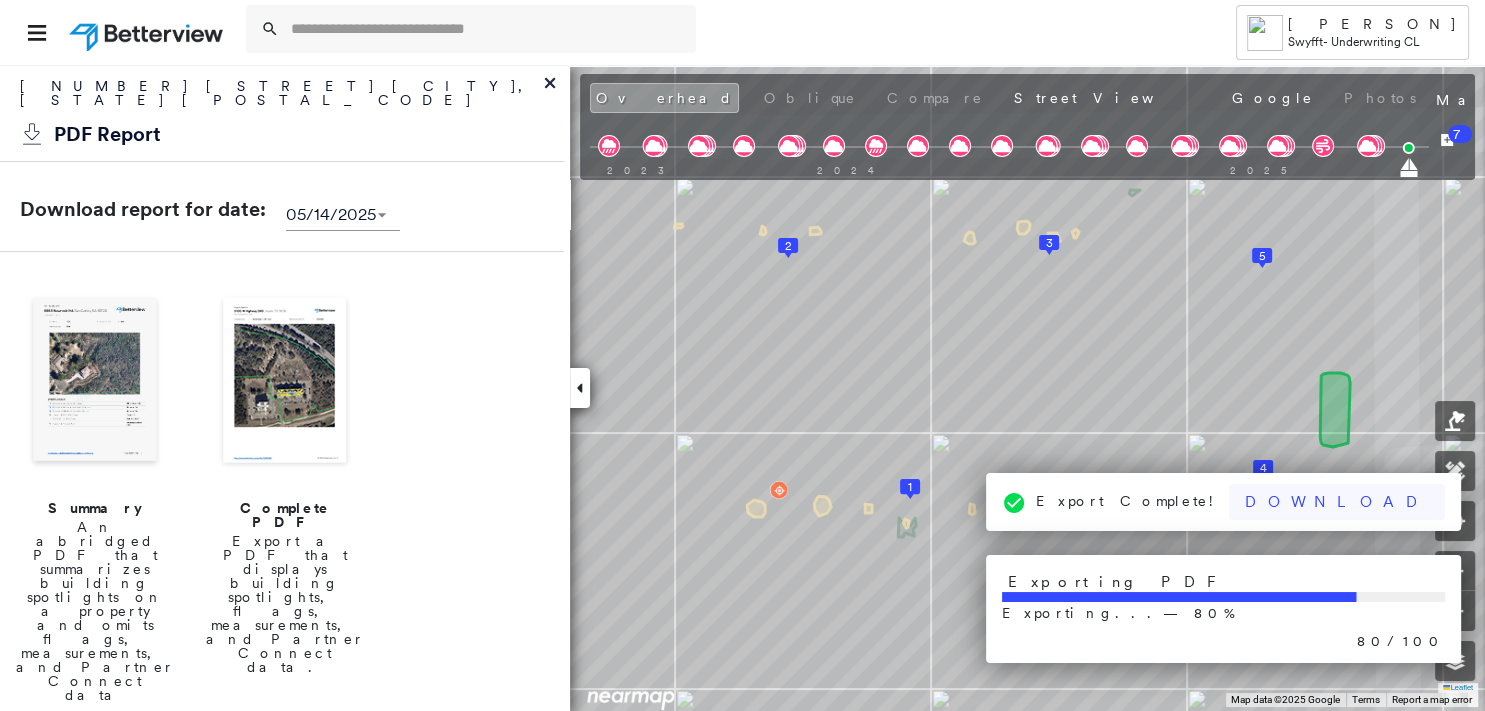 click on "Download" at bounding box center [1337, 502] 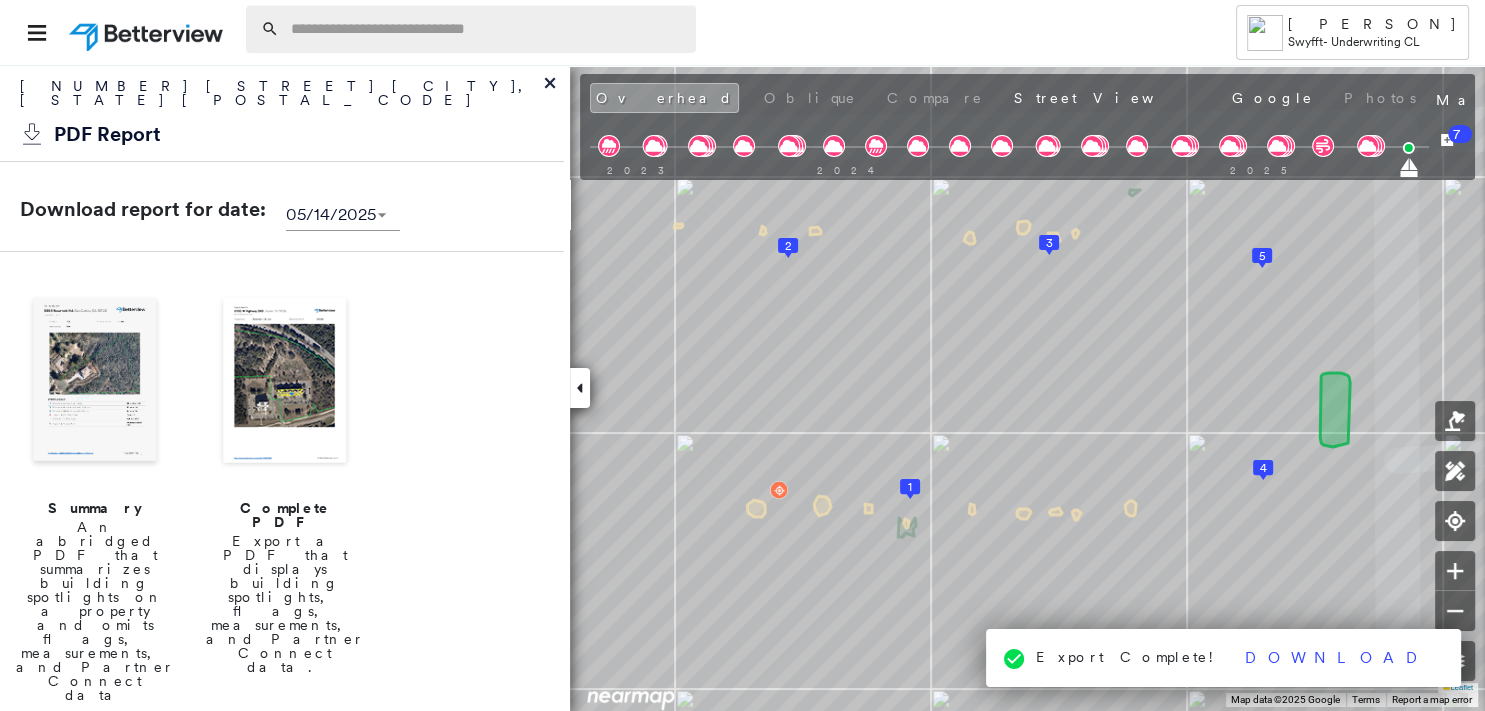 click at bounding box center [487, 29] 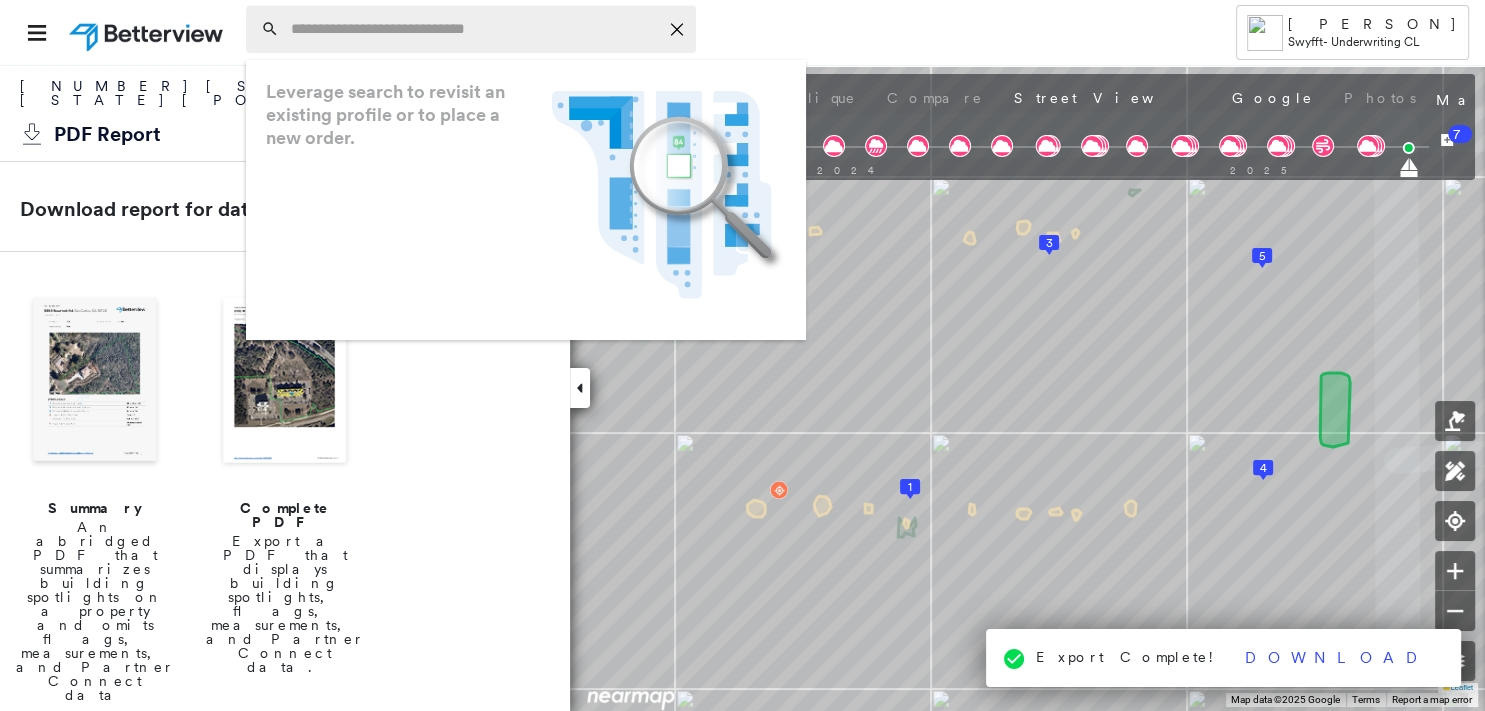 paste on "**********" 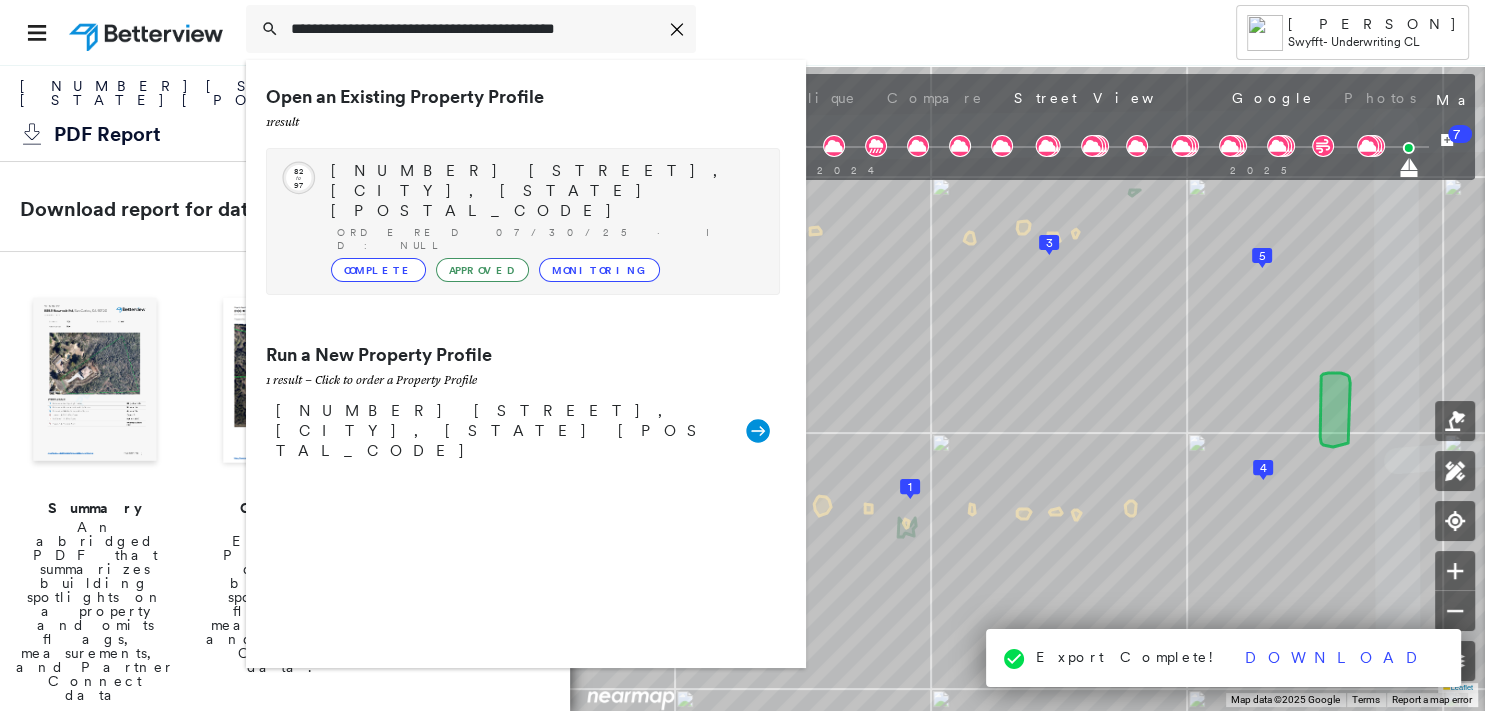 type on "**********" 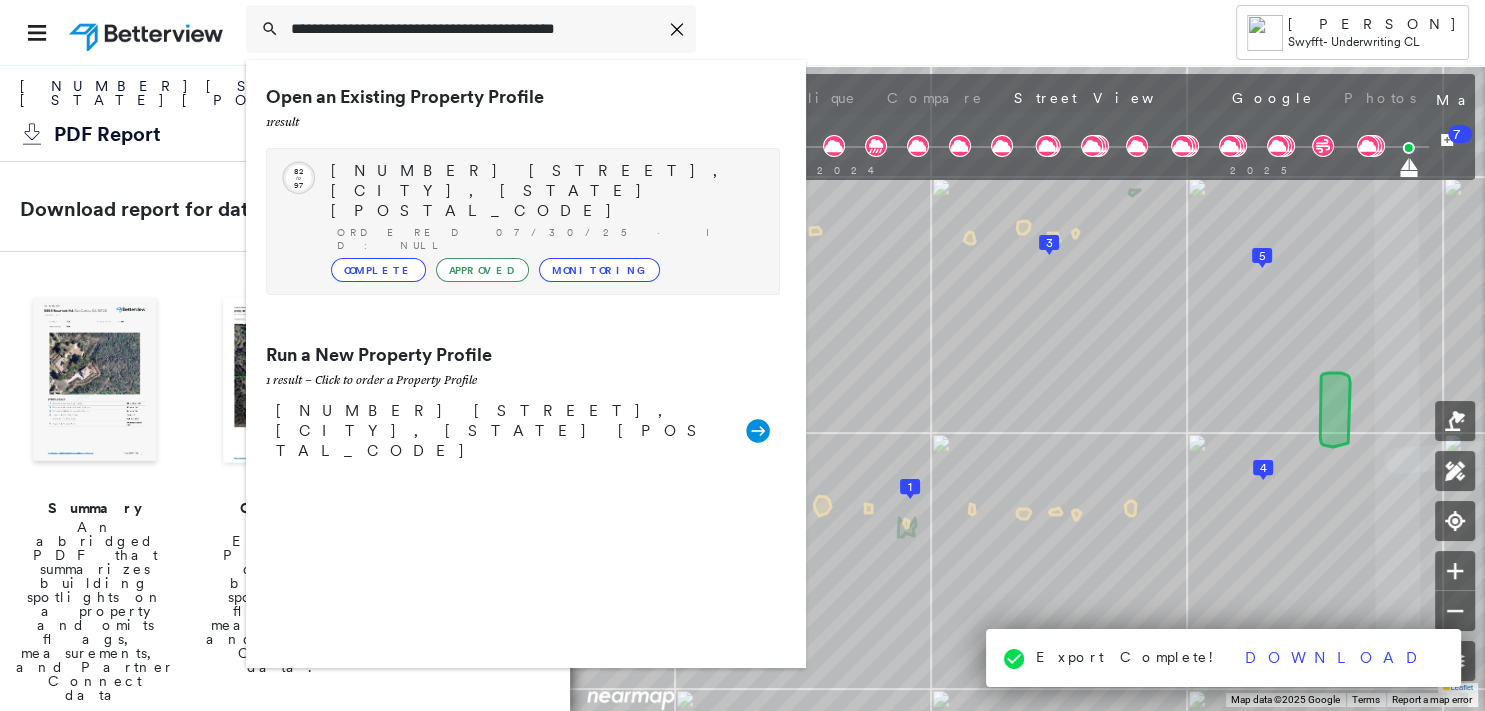 click on "Complete" at bounding box center (378, 270) 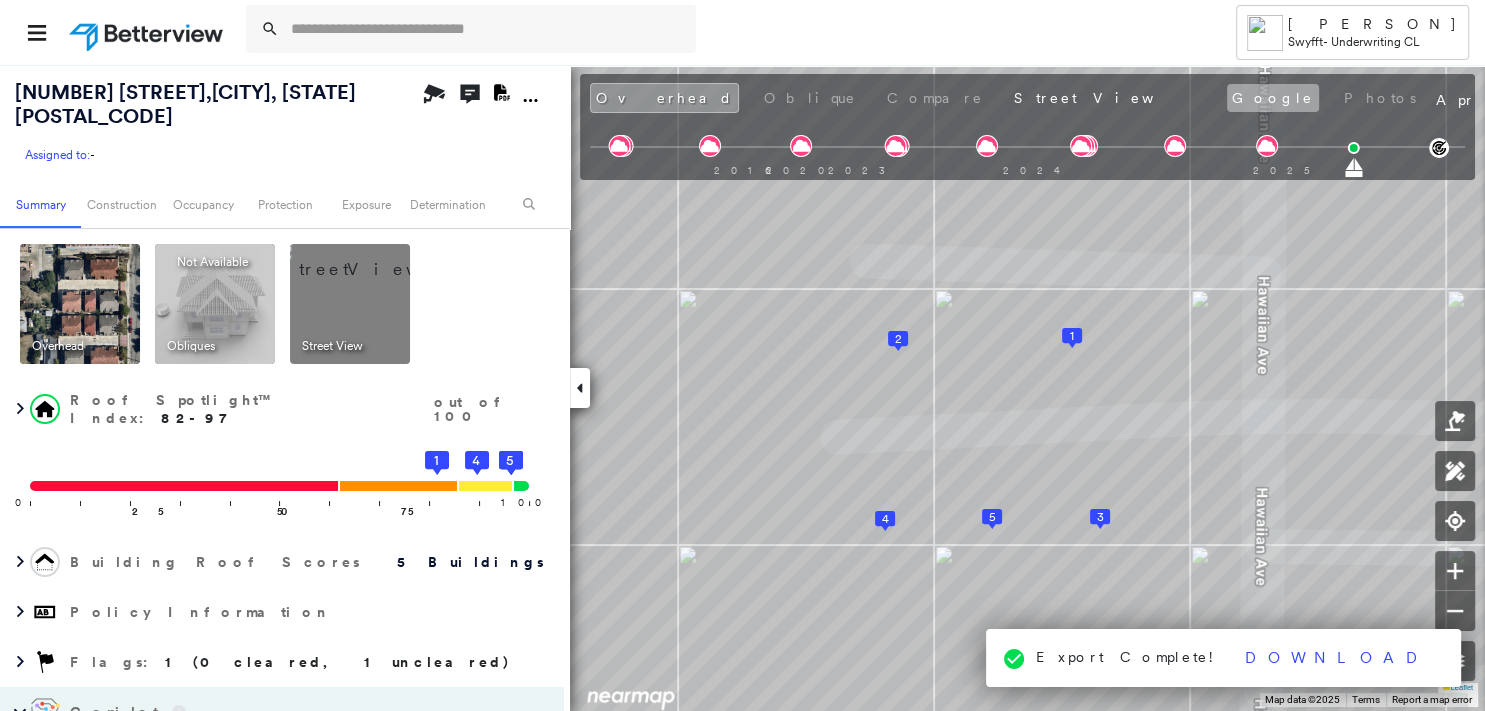 click on "Google" at bounding box center (1273, 98) 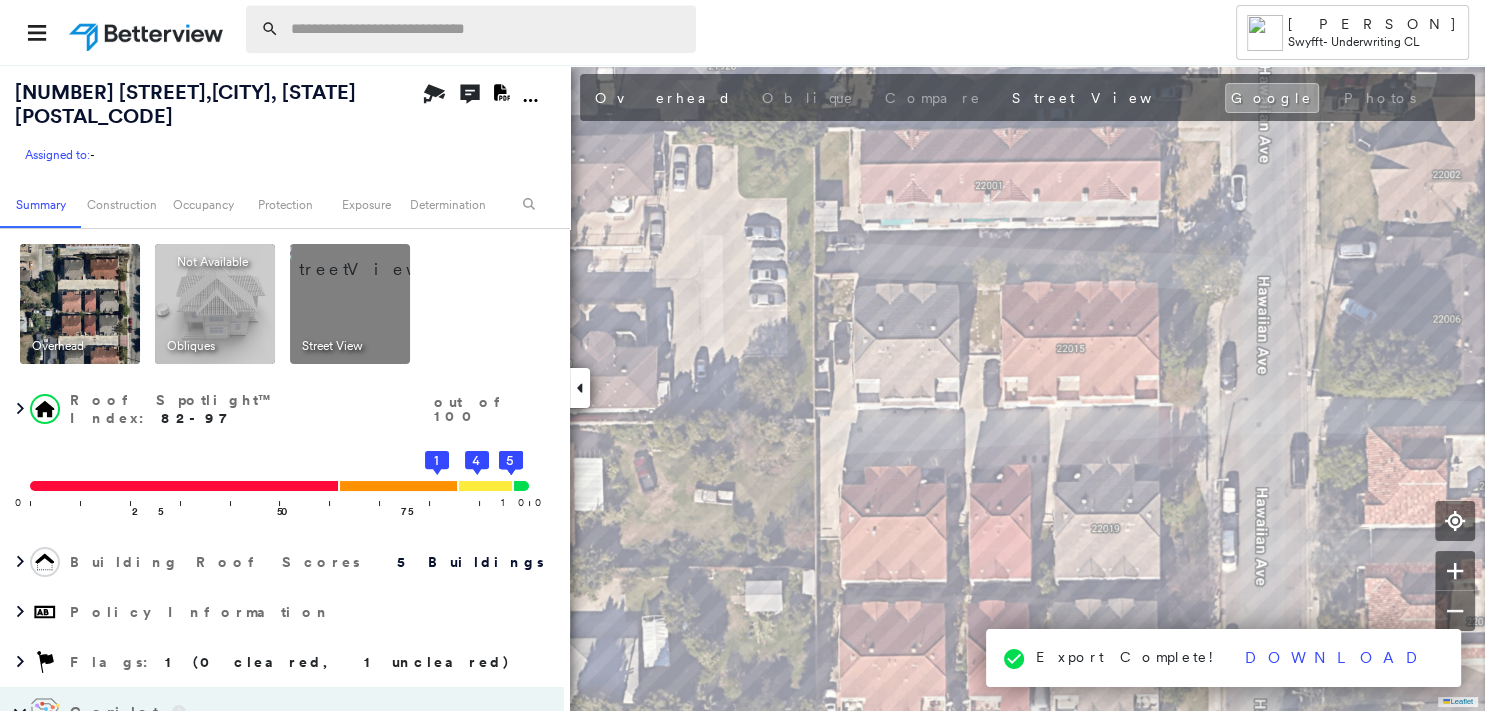 click at bounding box center (487, 29) 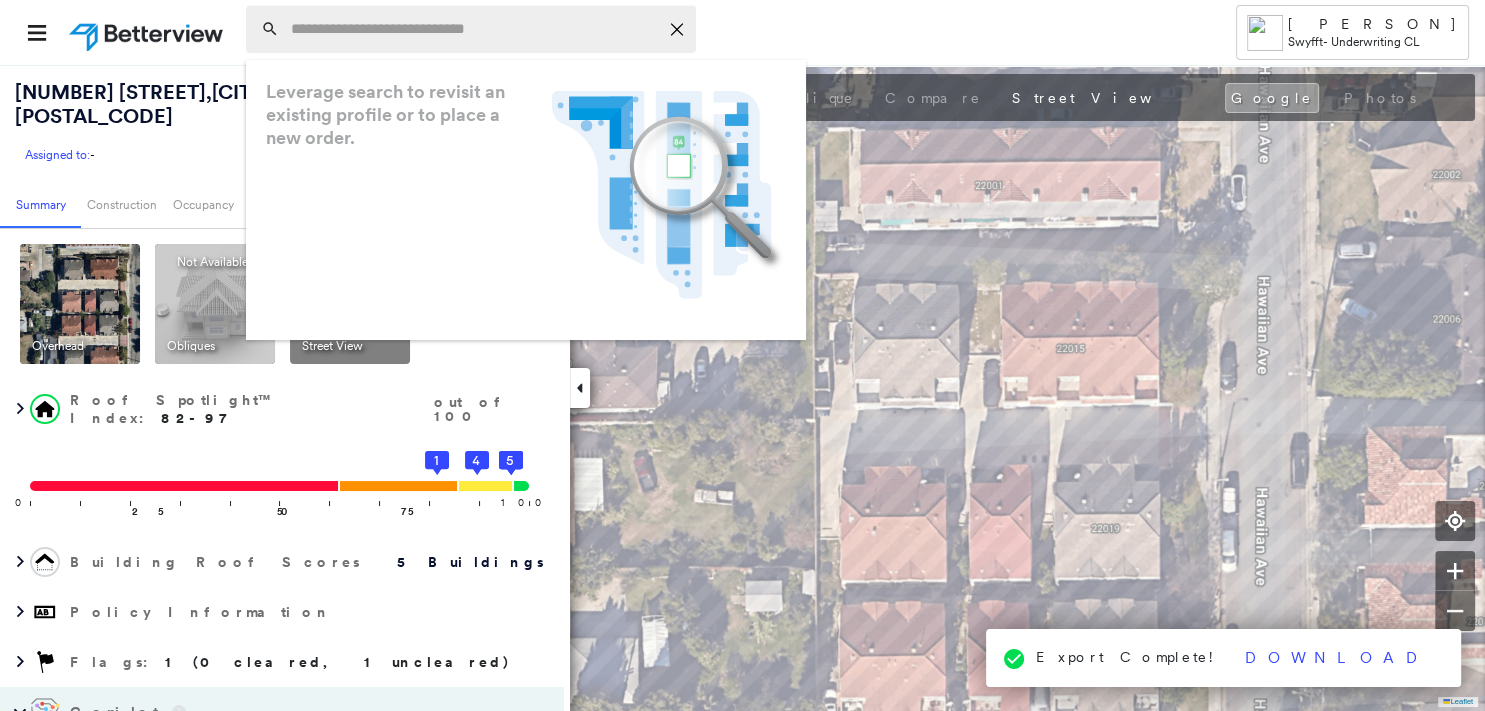 paste on "**********" 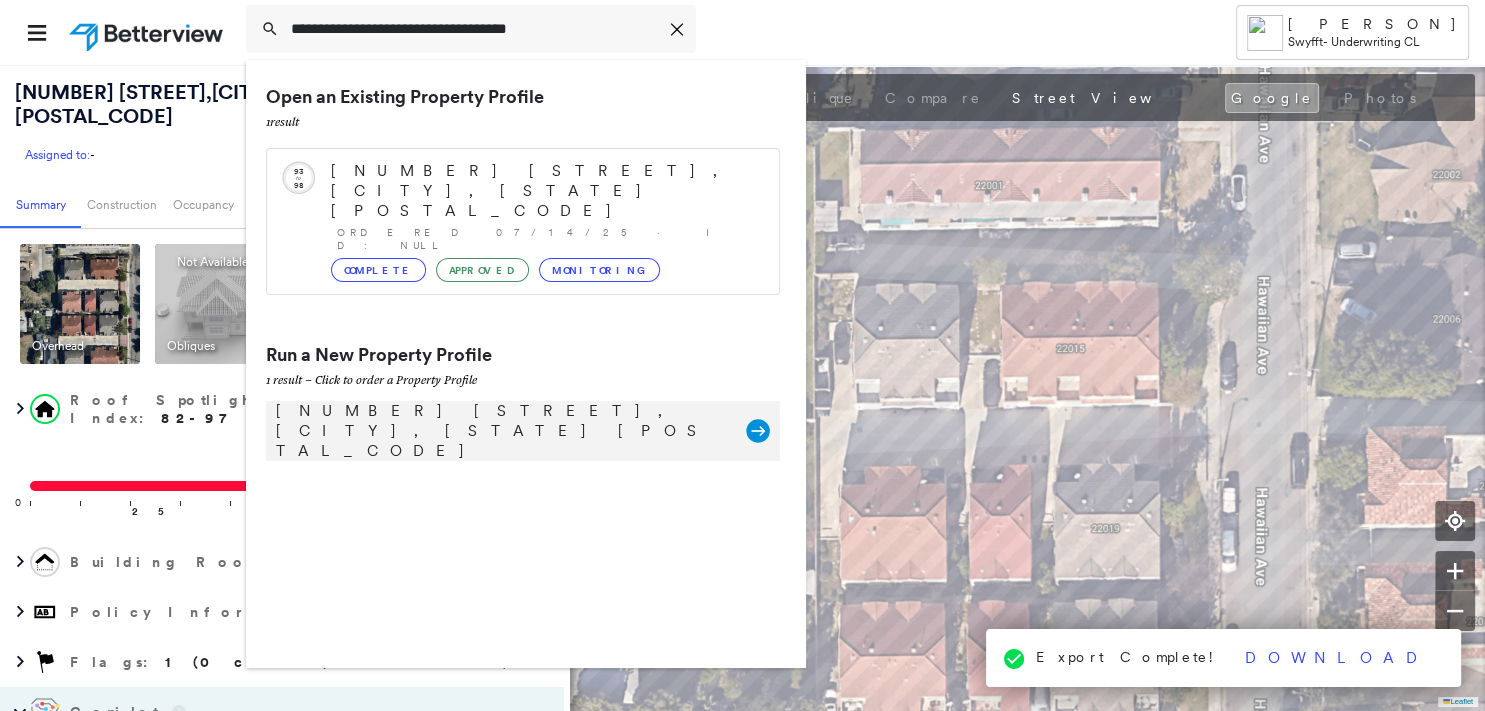 type on "**********" 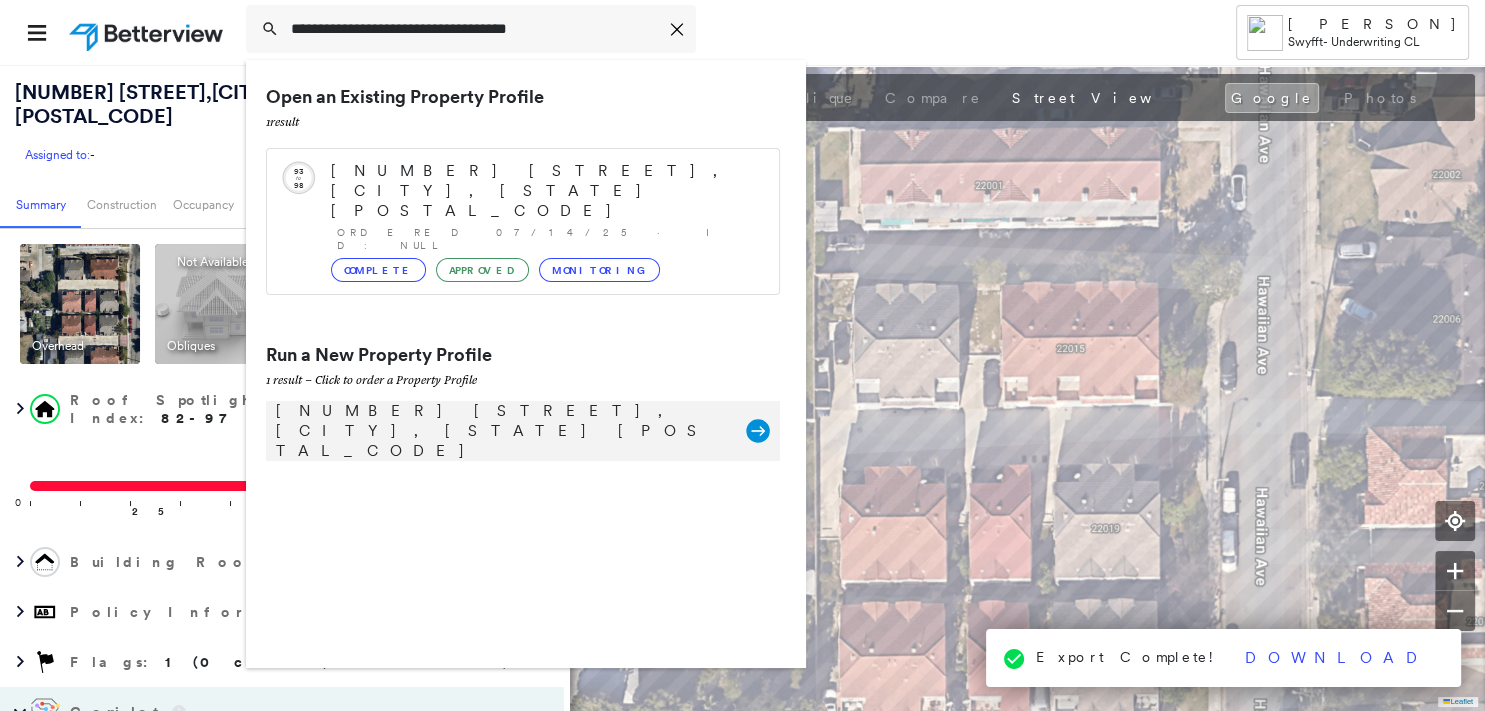click on "[NUMBER] [STREET], [CITY], [STATE] [POSTAL_CODE]" at bounding box center [501, 431] 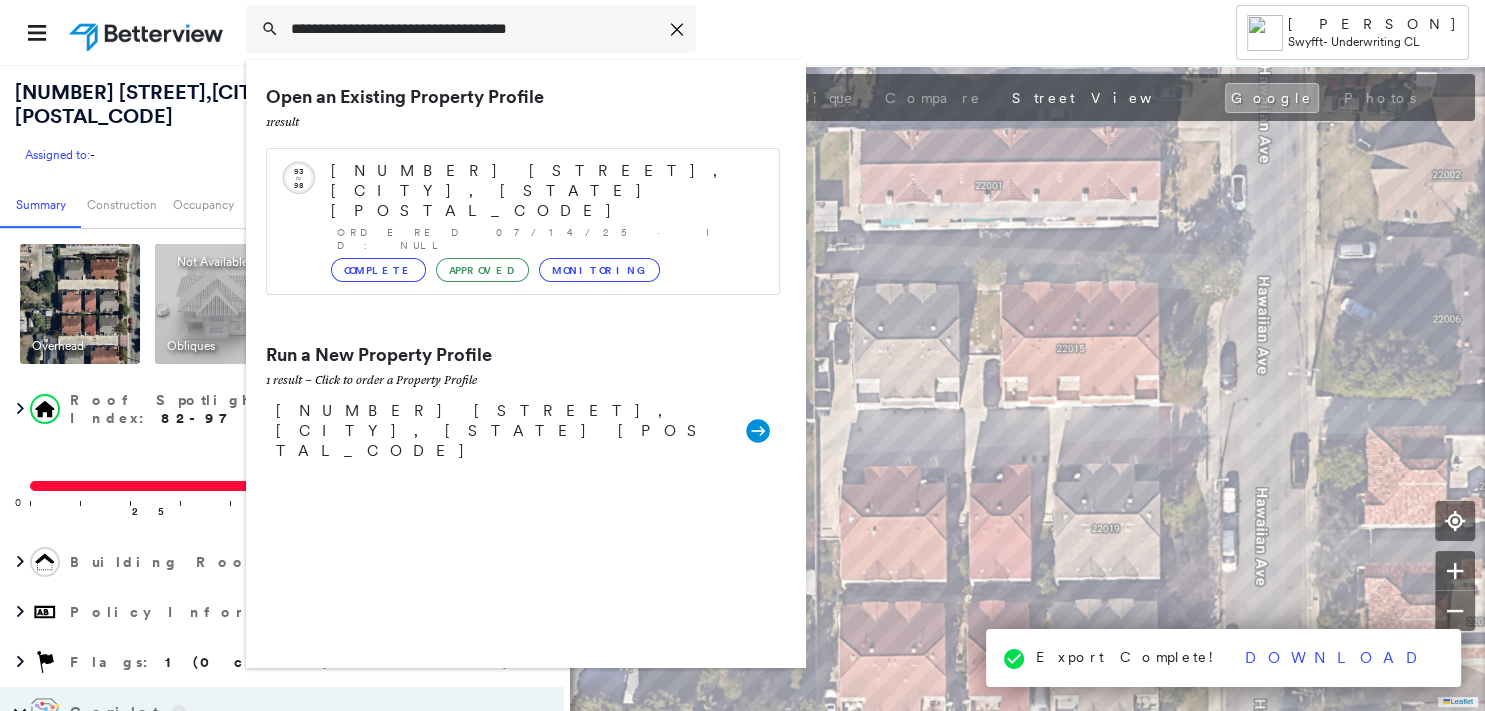 type 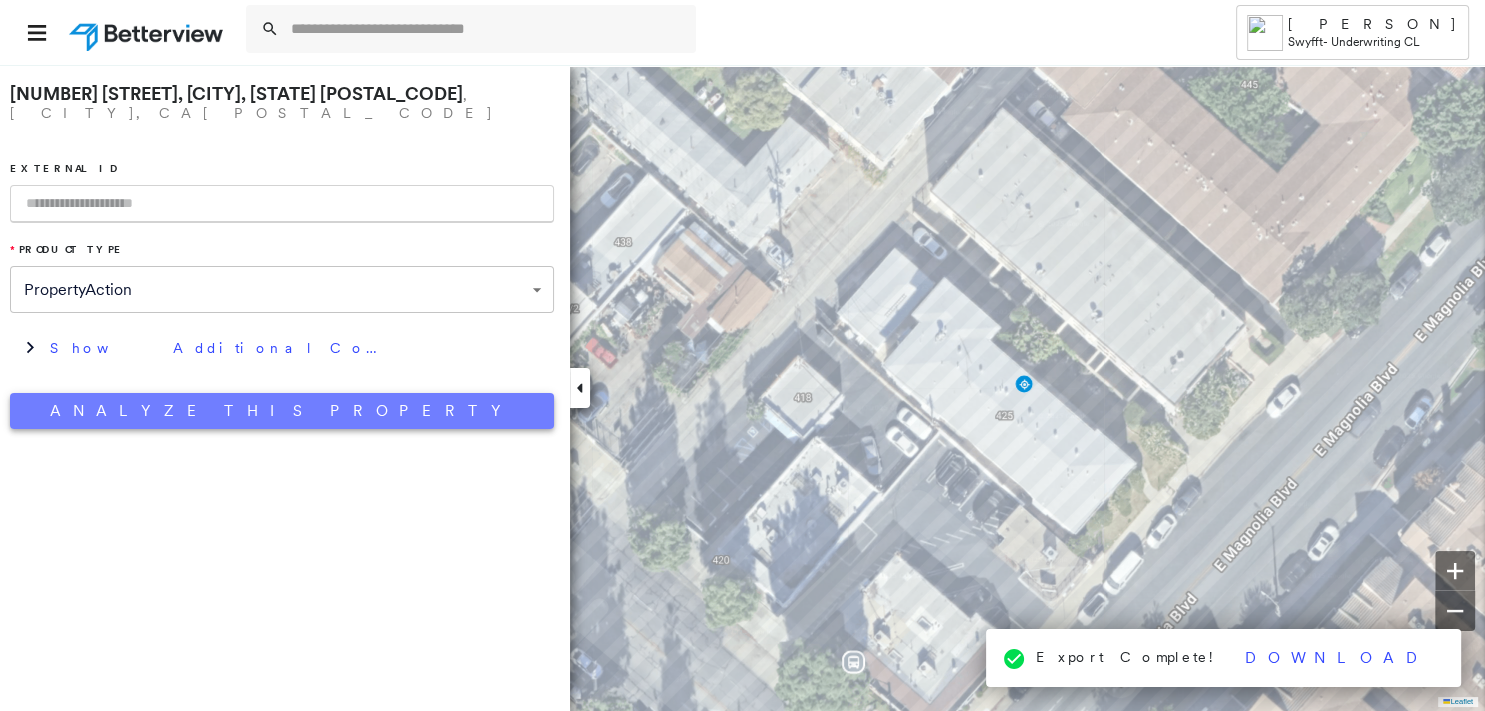 click on "Analyze This Property" at bounding box center (282, 411) 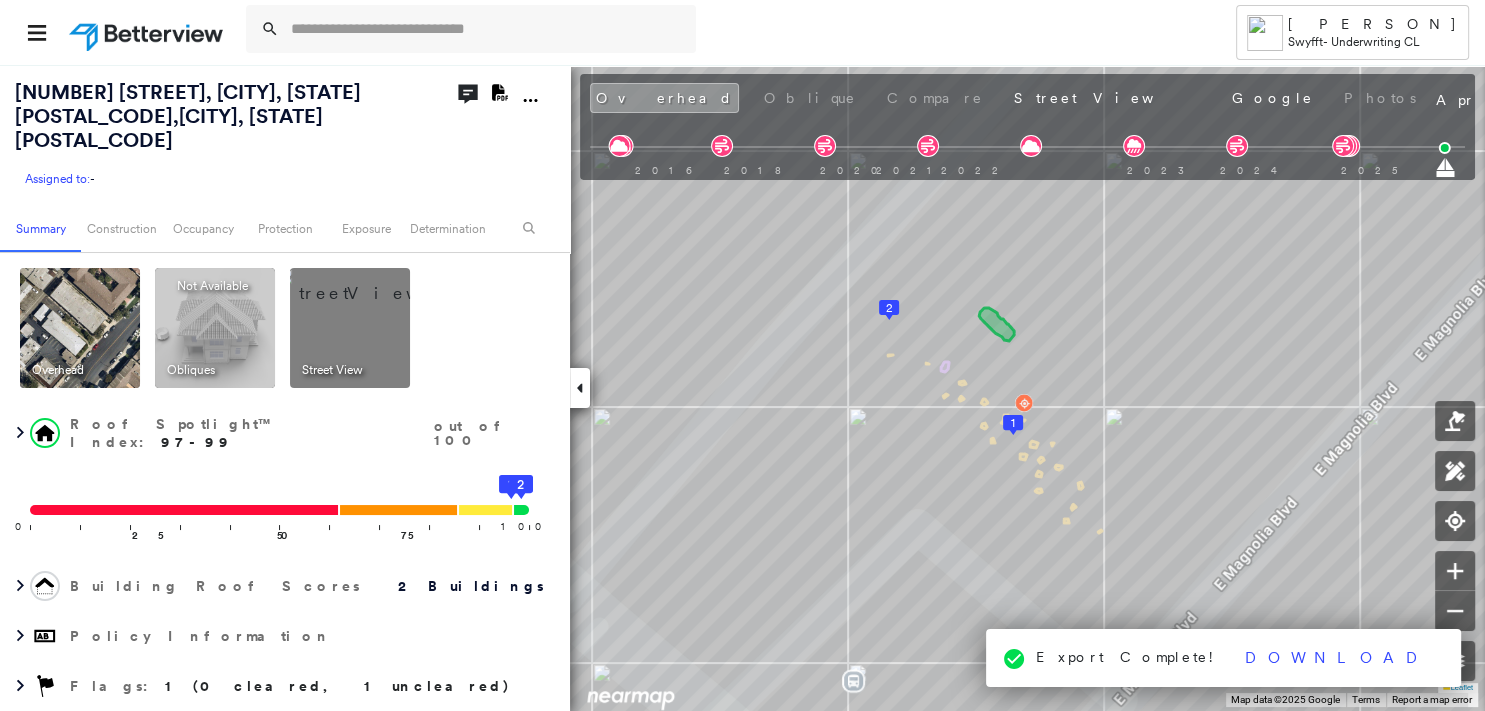 click on "Download PDF Report" 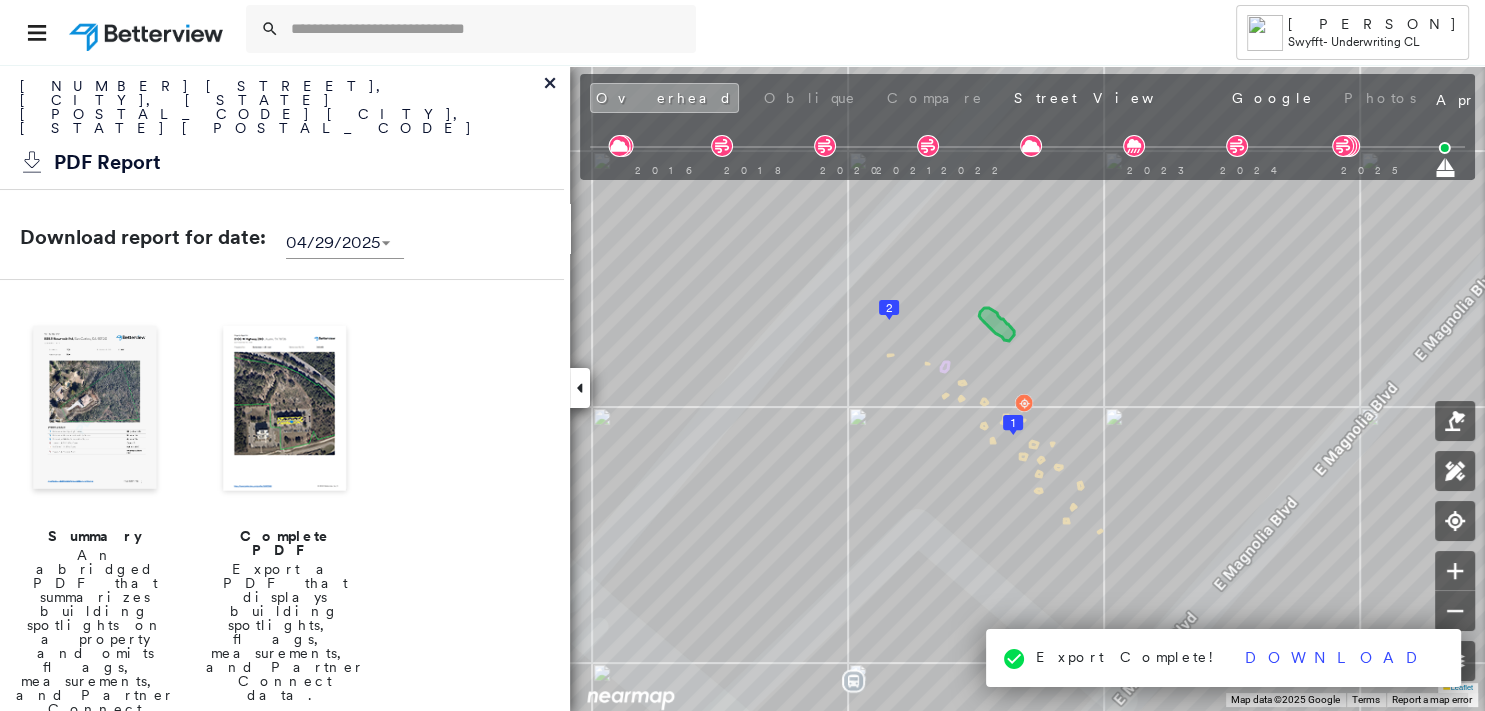 click at bounding box center [95, 410] 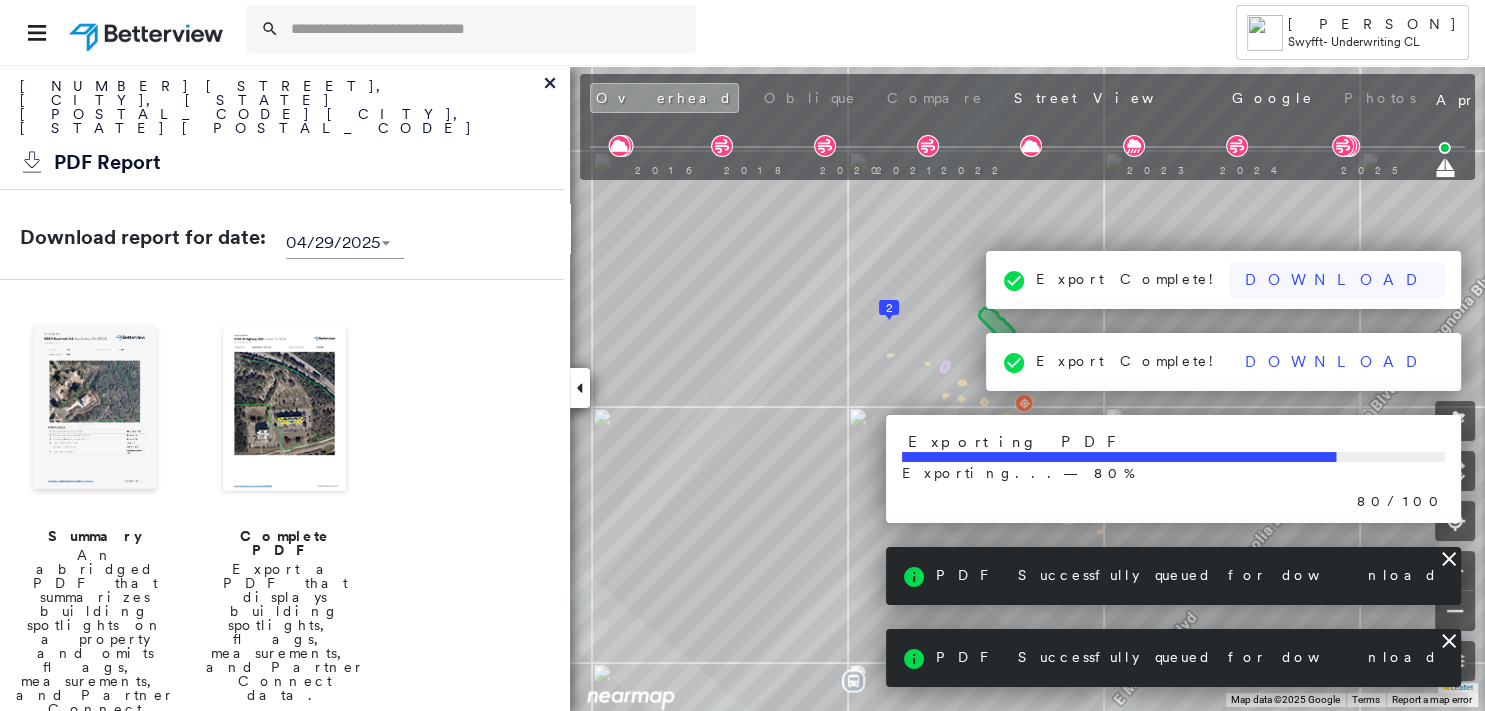 click on "Download" at bounding box center [1337, 280] 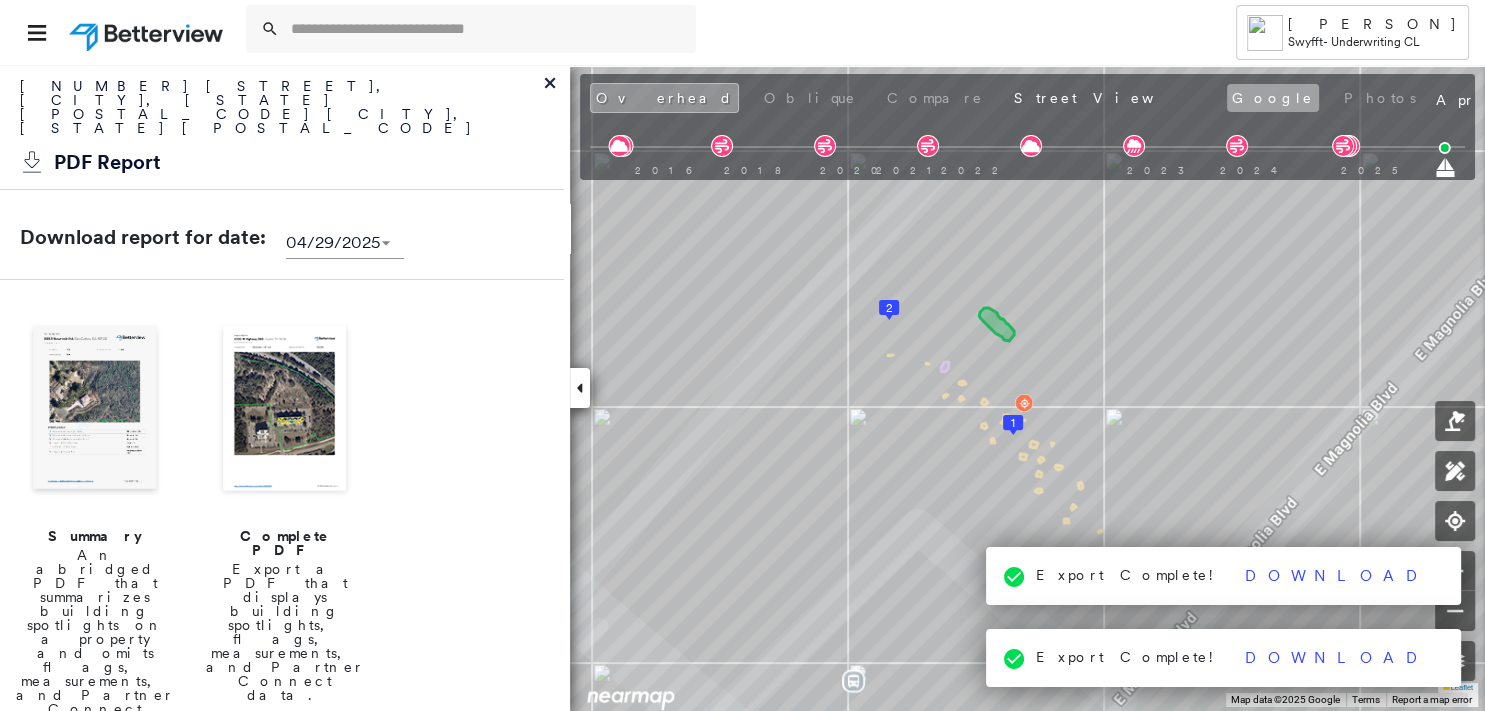 click on "Google" at bounding box center (1273, 98) 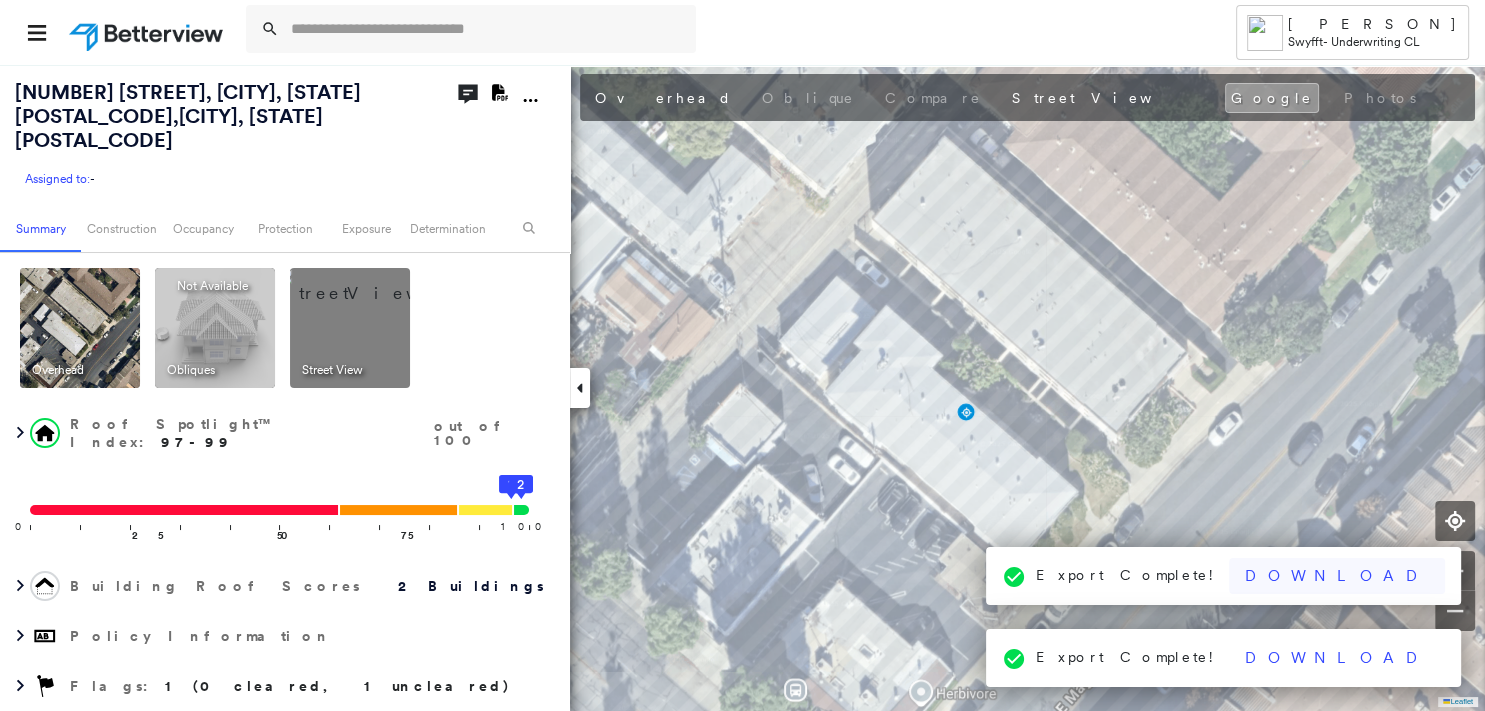 click on "Download" at bounding box center (1337, 576) 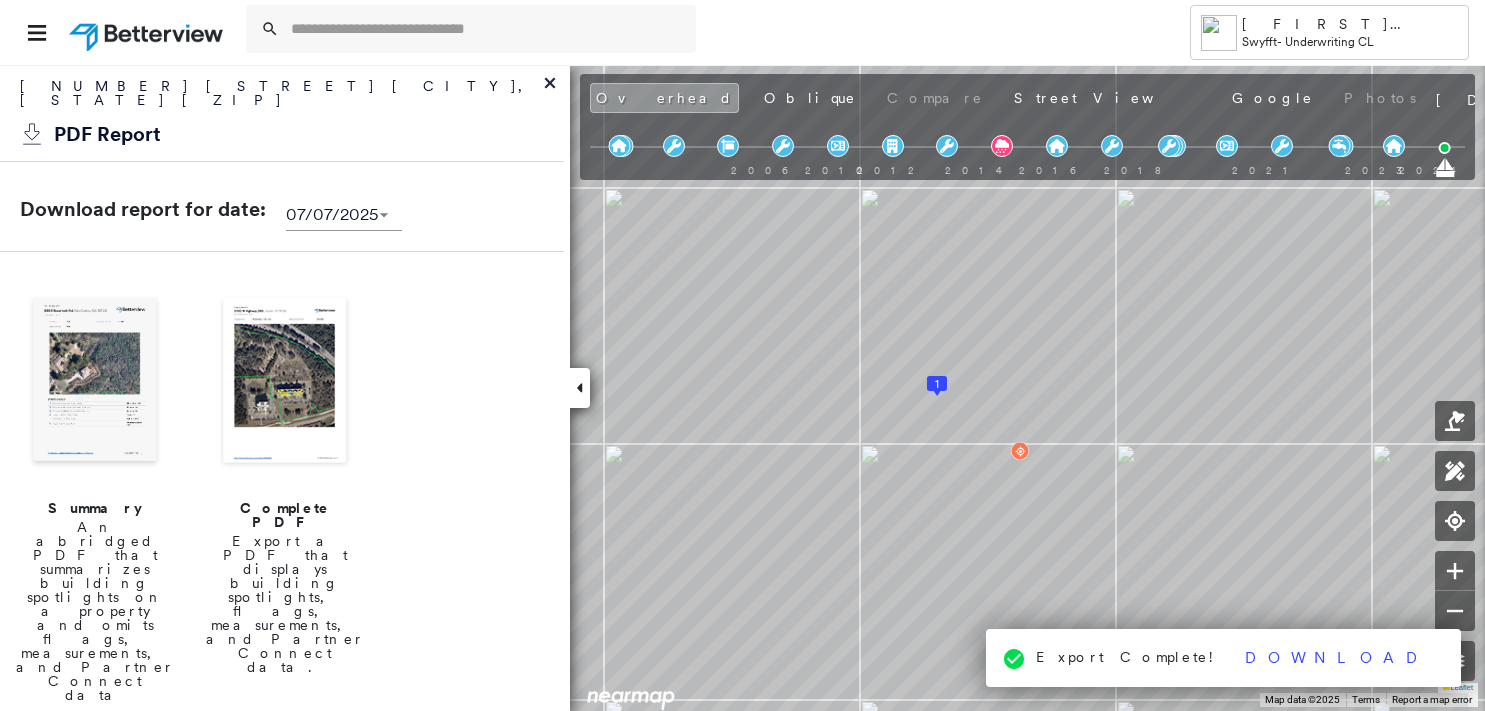 scroll, scrollTop: 0, scrollLeft: 0, axis: both 